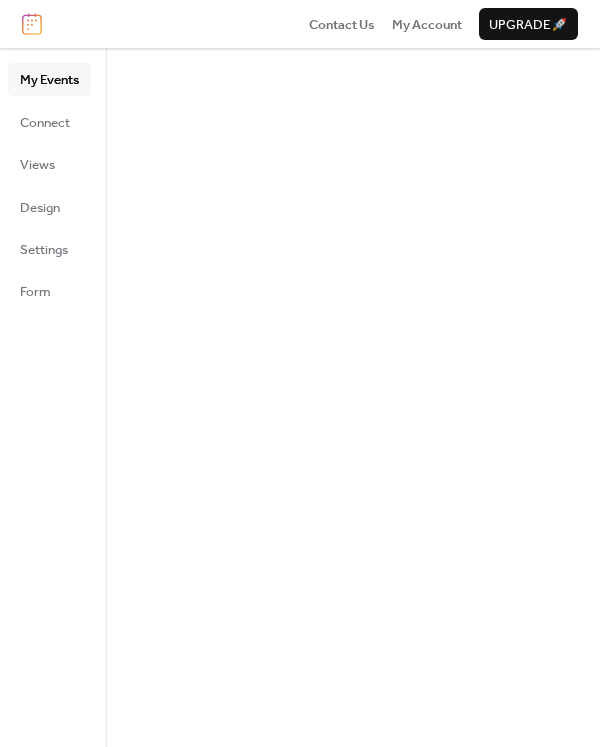 scroll, scrollTop: 0, scrollLeft: 0, axis: both 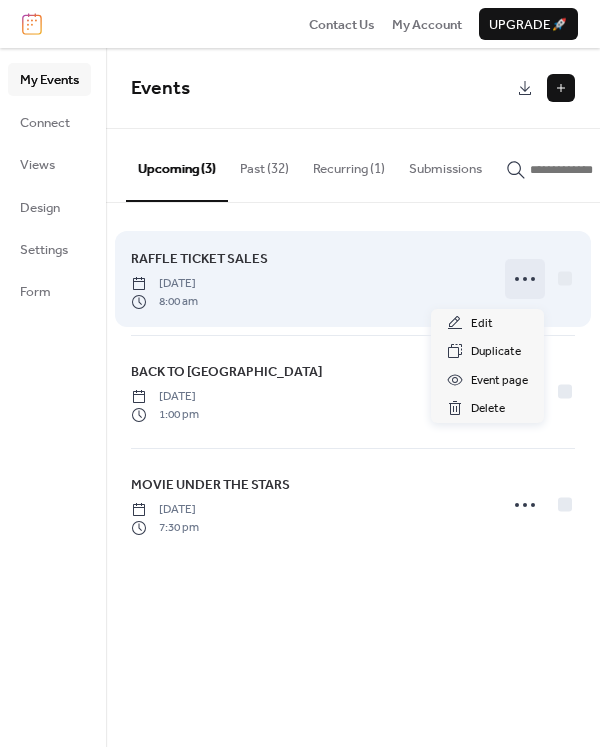 click 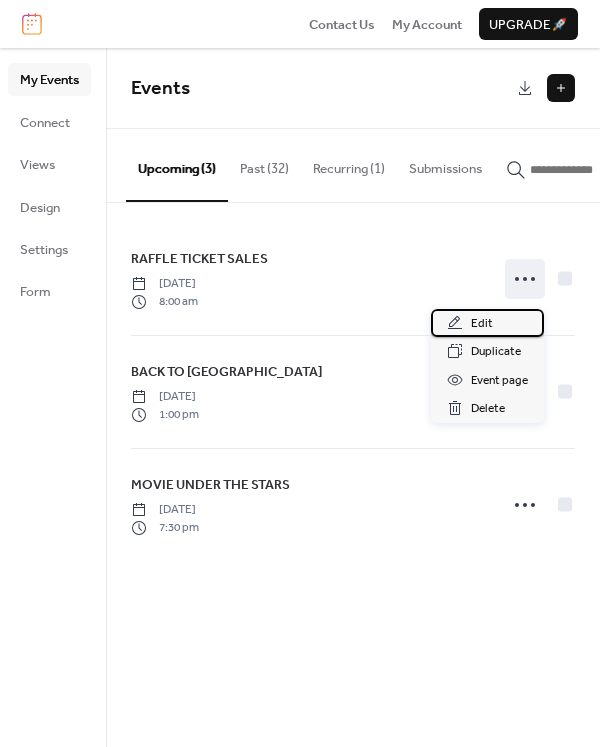 click on "Edit" at bounding box center [482, 324] 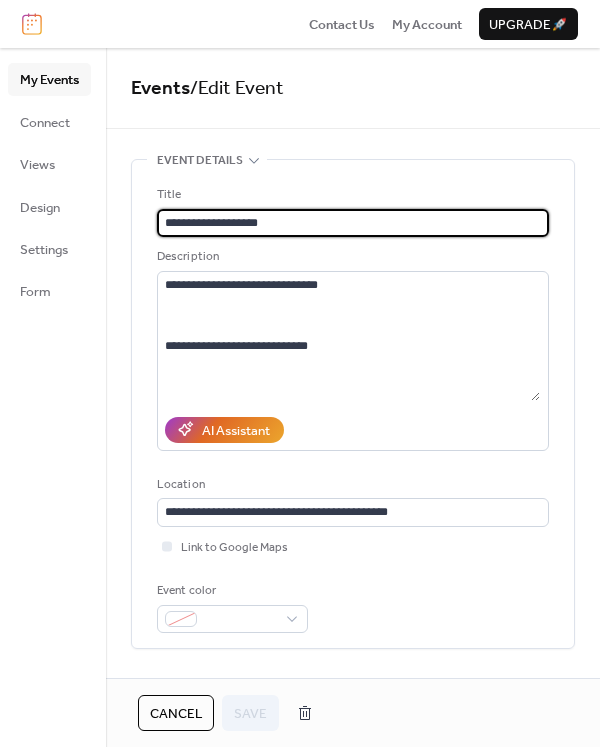 drag, startPoint x: 209, startPoint y: 217, endPoint x: 160, endPoint y: 226, distance: 49.819675 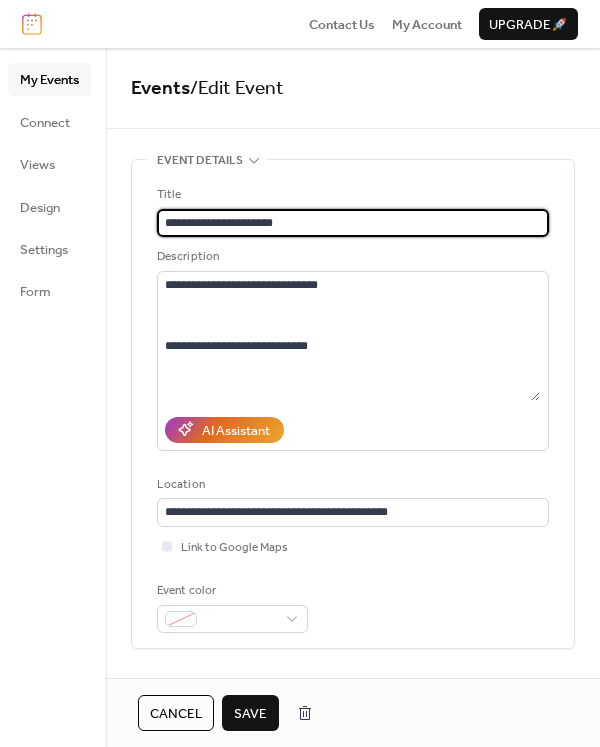 click on "**********" at bounding box center [353, 223] 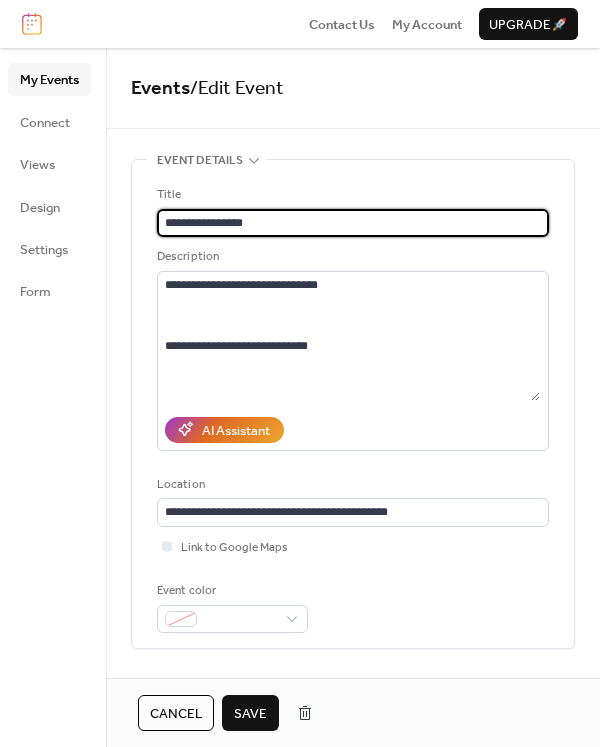 click on "**********" at bounding box center [353, 223] 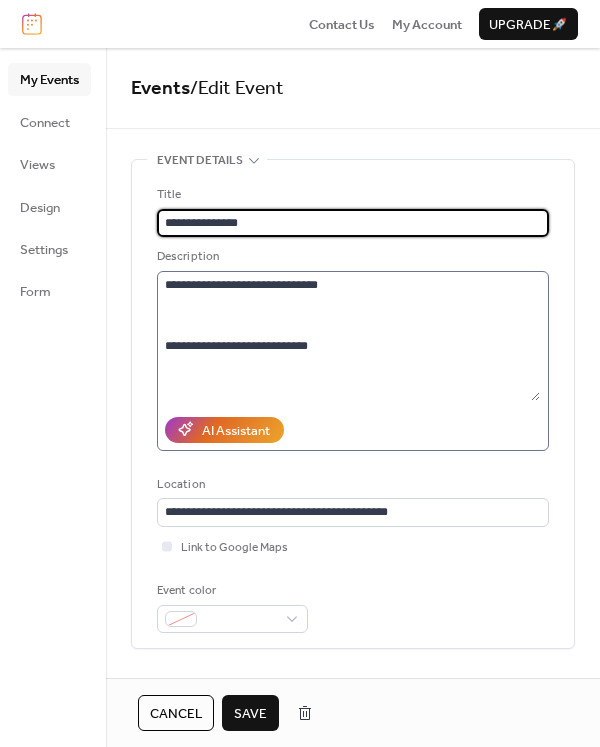 type on "**********" 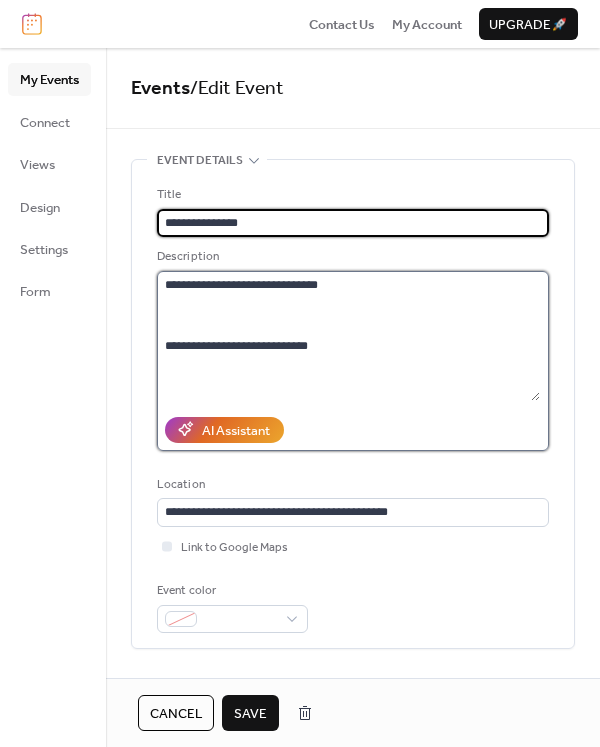 click on "**********" at bounding box center (348, 336) 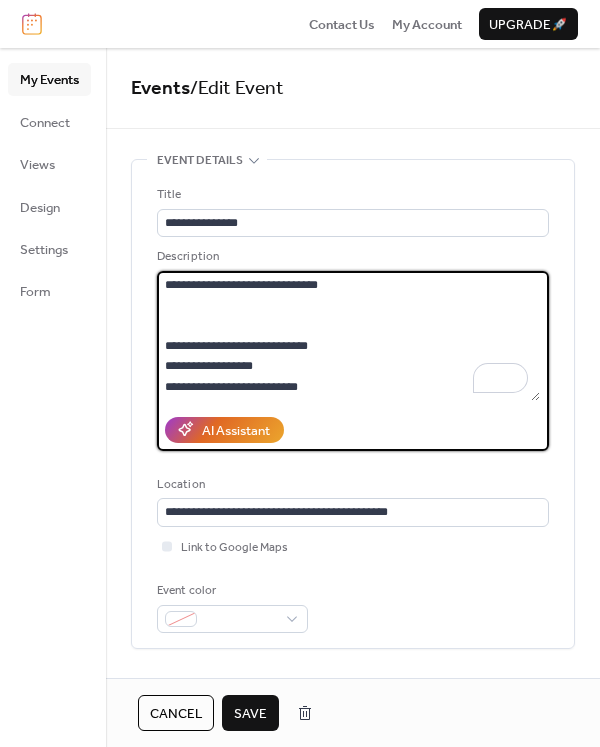 scroll, scrollTop: 18, scrollLeft: 0, axis: vertical 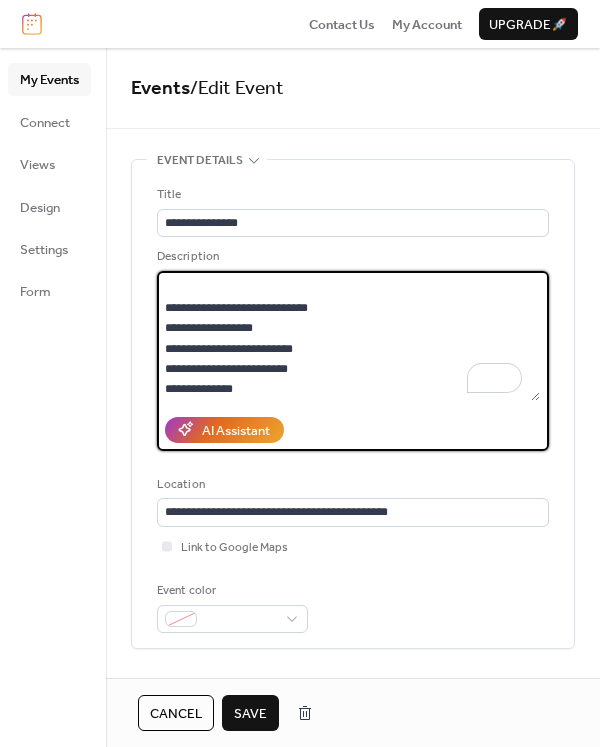click on "**********" at bounding box center [348, 336] 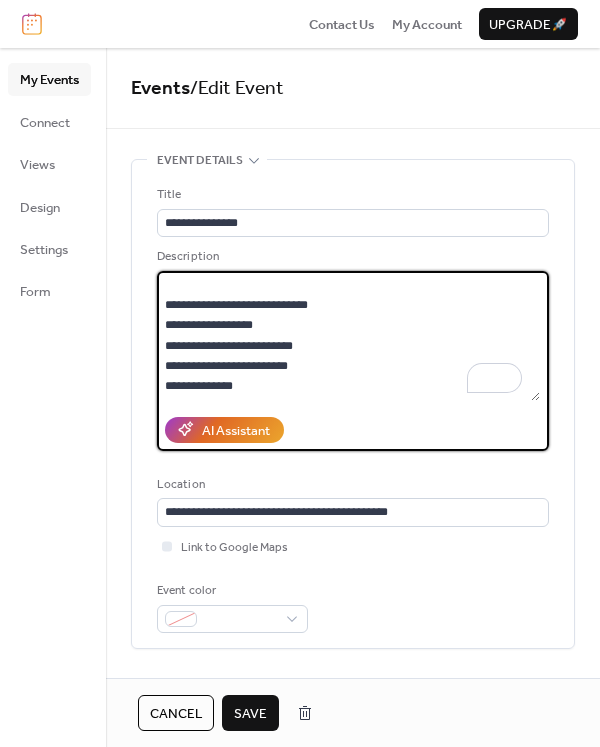 scroll, scrollTop: 41, scrollLeft: 0, axis: vertical 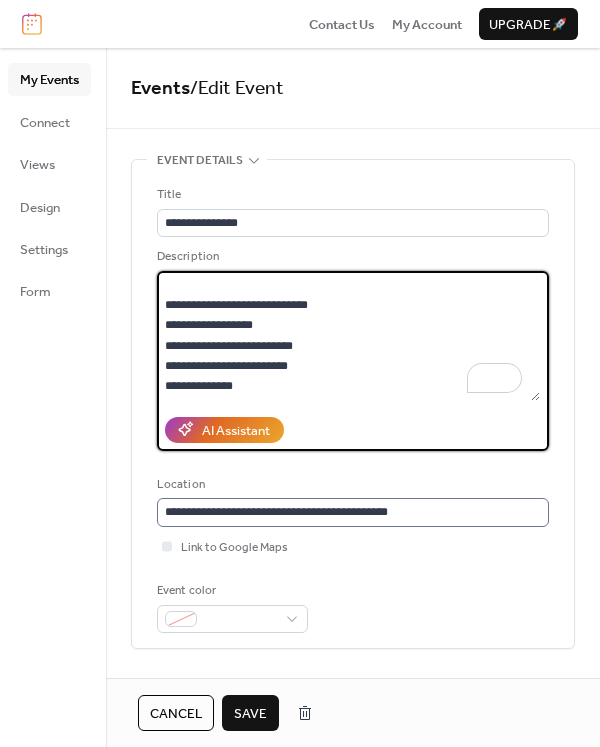 type on "**********" 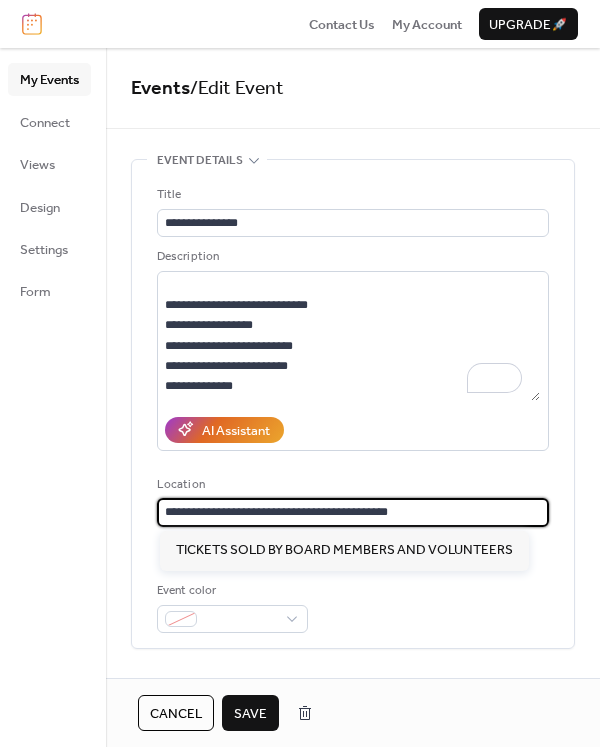 drag, startPoint x: 499, startPoint y: 517, endPoint x: 167, endPoint y: 508, distance: 332.12198 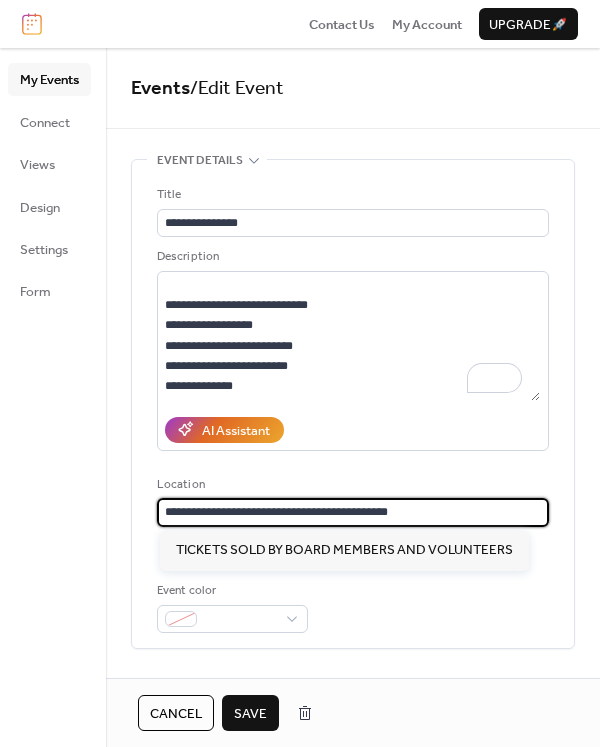 click on "**********" at bounding box center [353, 512] 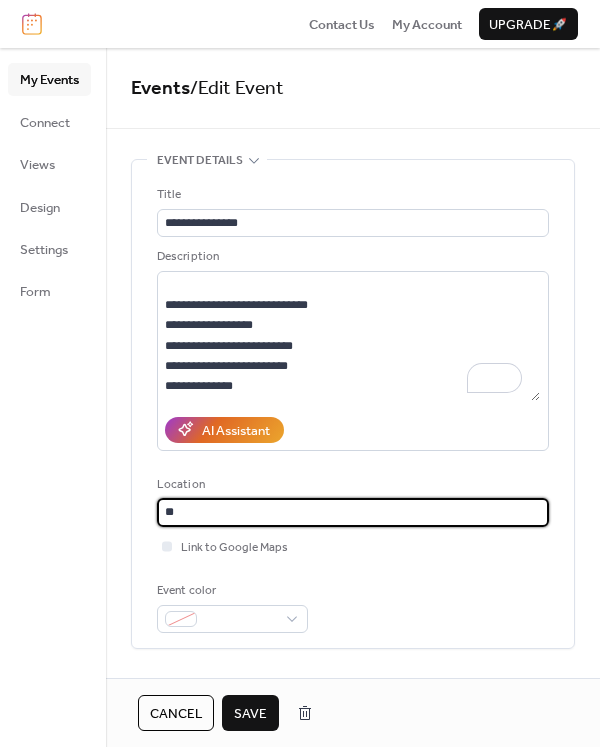 type on "*" 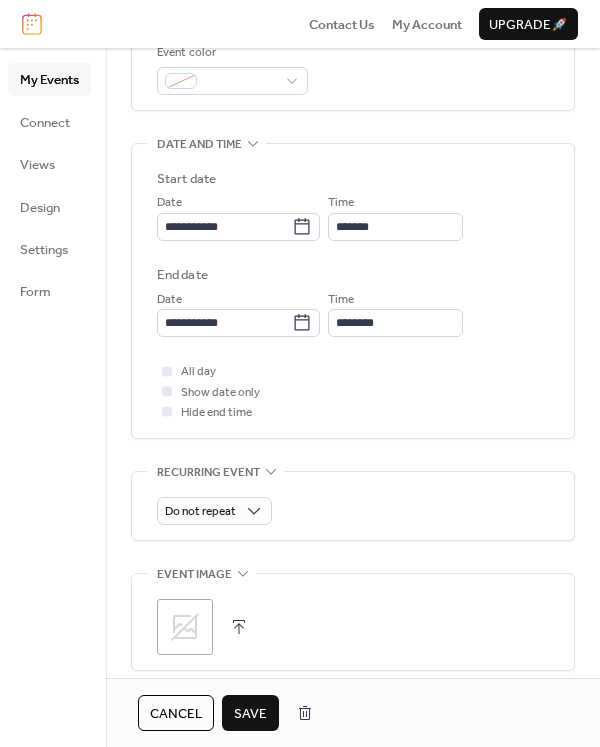 scroll, scrollTop: 338, scrollLeft: 0, axis: vertical 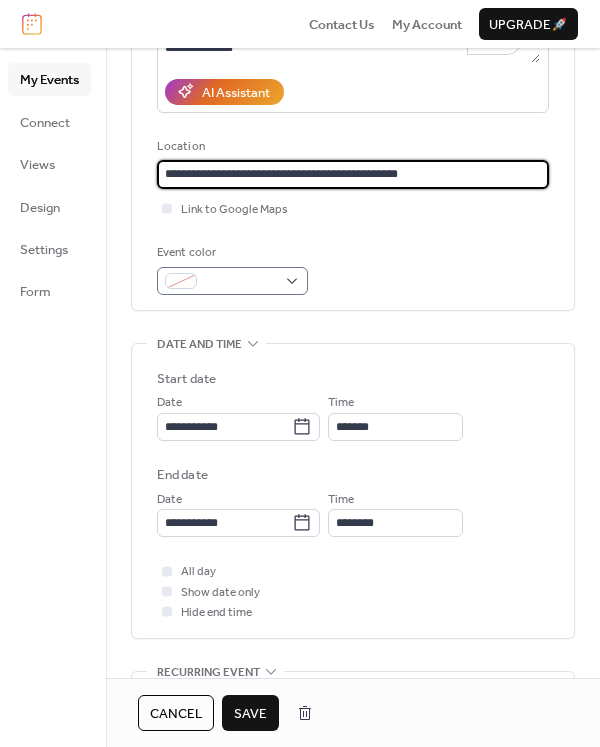 type on "**********" 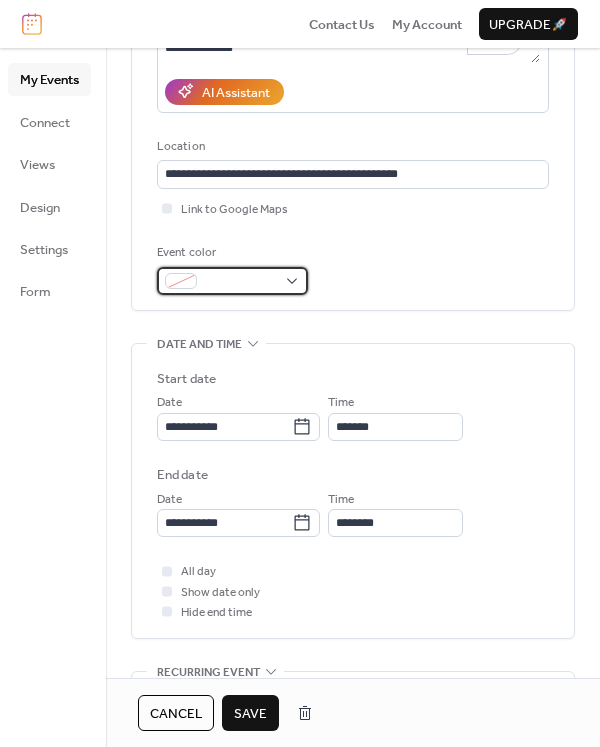 click at bounding box center (232, 281) 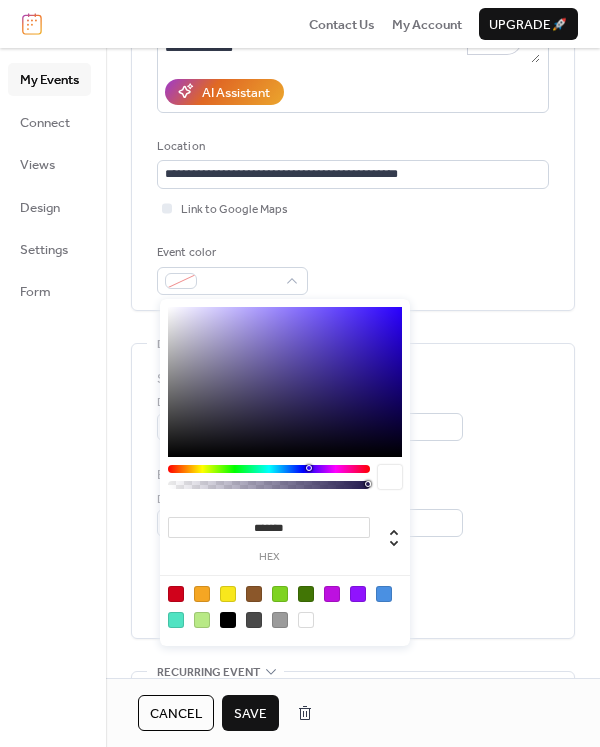 click at bounding box center (285, 382) 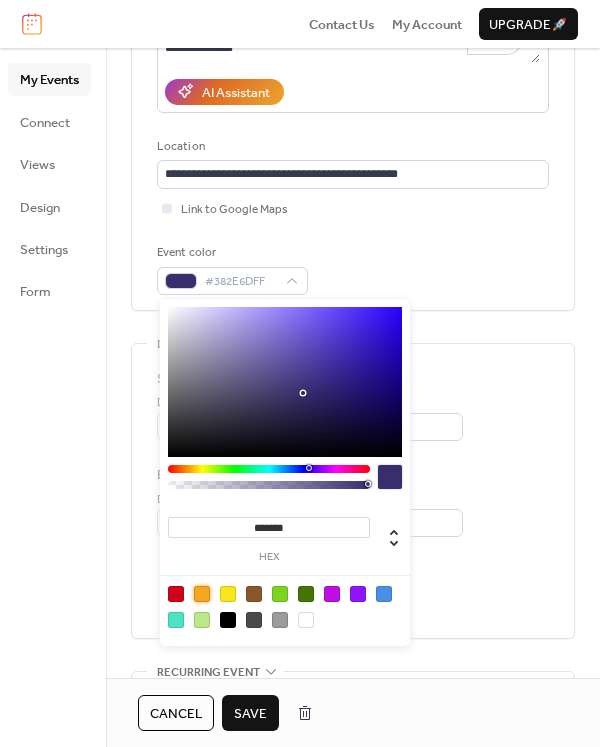 click at bounding box center (202, 594) 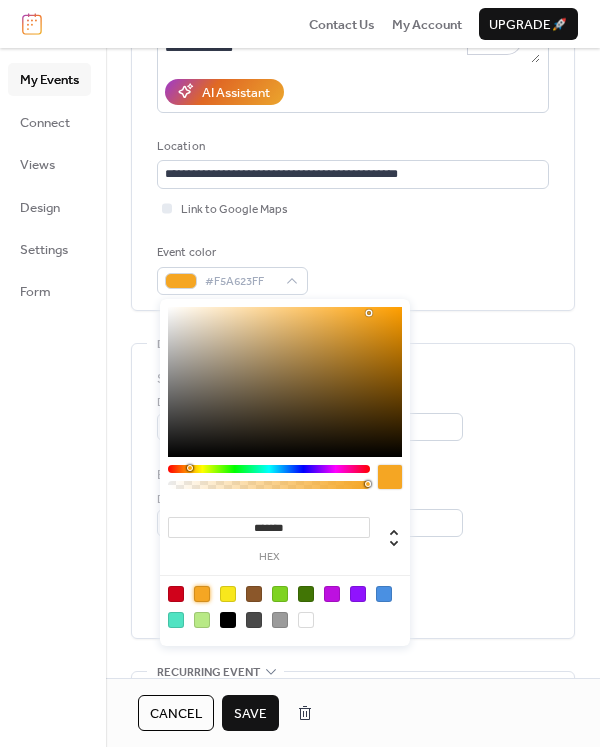 click on "**********" at bounding box center [353, 66] 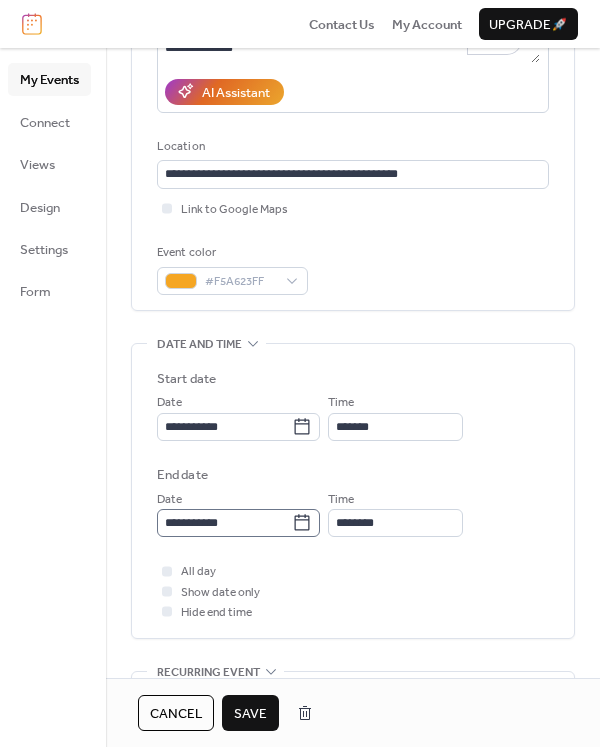 click 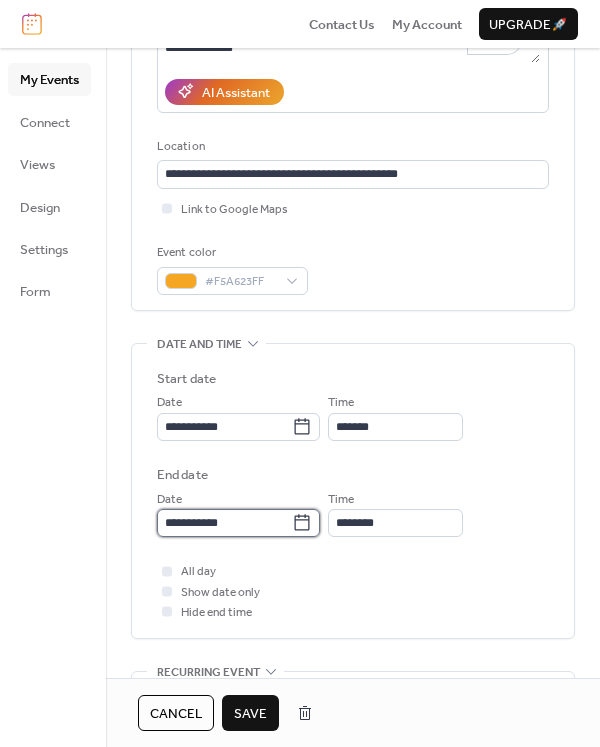 click on "**********" at bounding box center (224, 523) 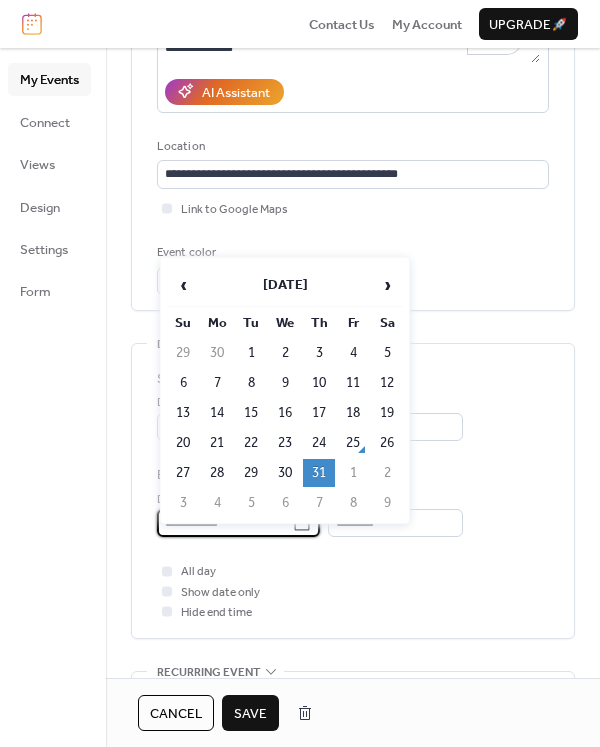 click on "All day Show date only Hide end time" at bounding box center (353, 591) 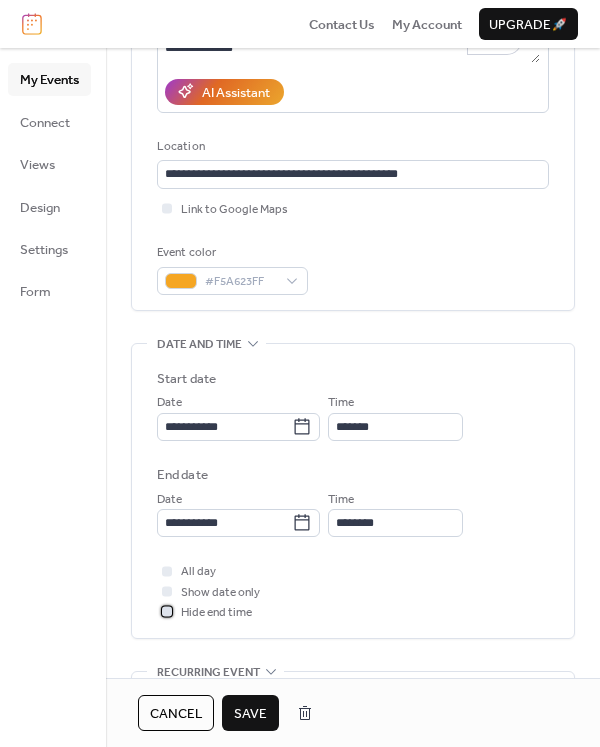 click at bounding box center [167, 612] 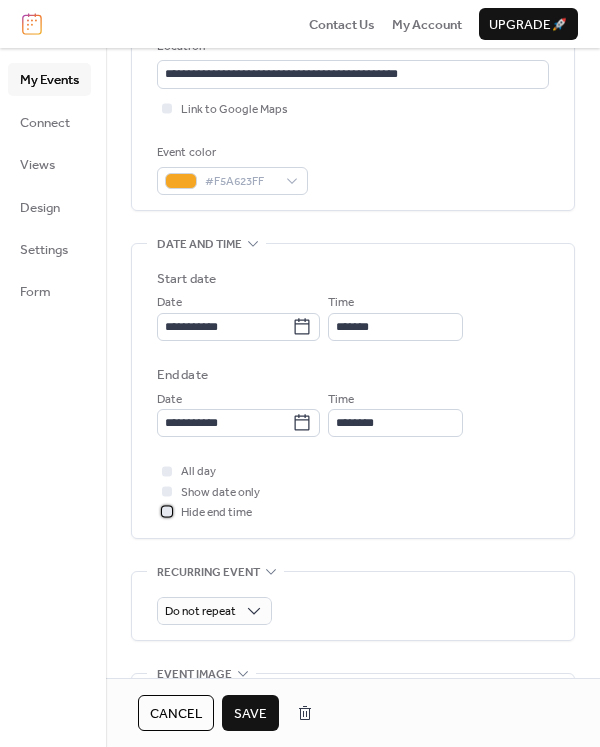 scroll, scrollTop: 538, scrollLeft: 0, axis: vertical 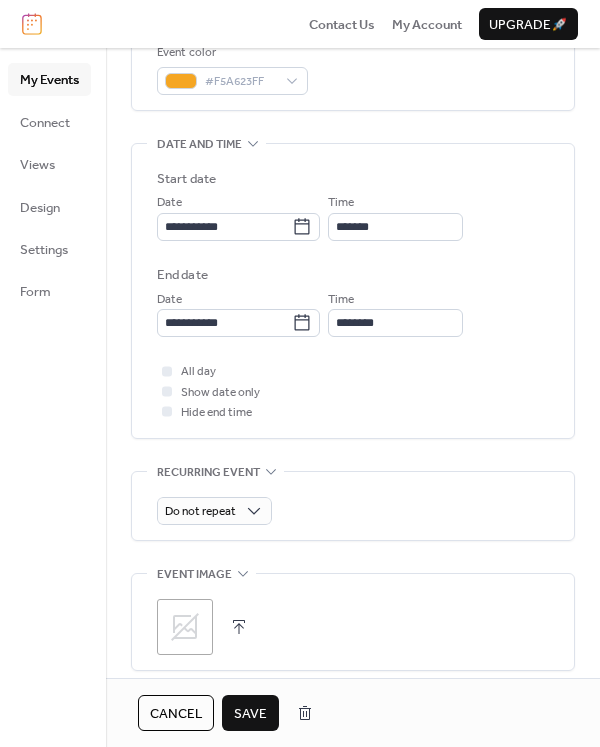 click on ";" at bounding box center (353, 622) 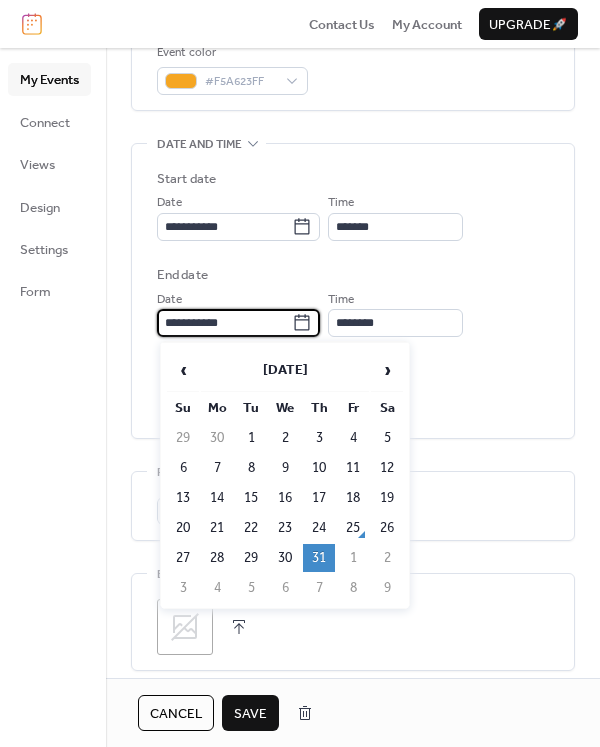 drag, startPoint x: 261, startPoint y: 325, endPoint x: 161, endPoint y: 326, distance: 100.005 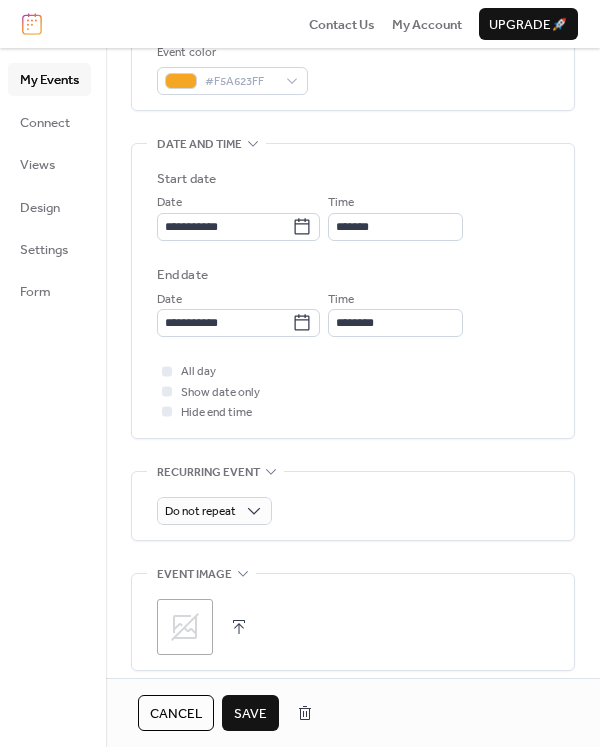 click on "Do not repeat" at bounding box center [353, 511] 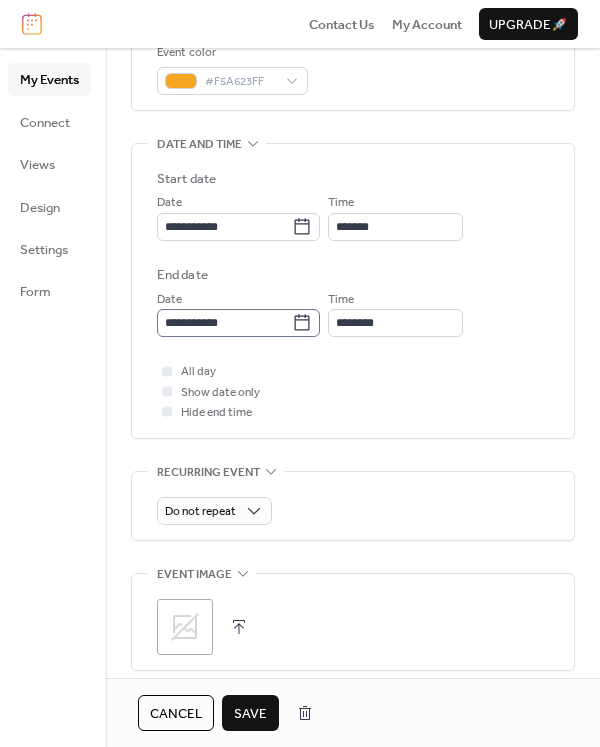 click 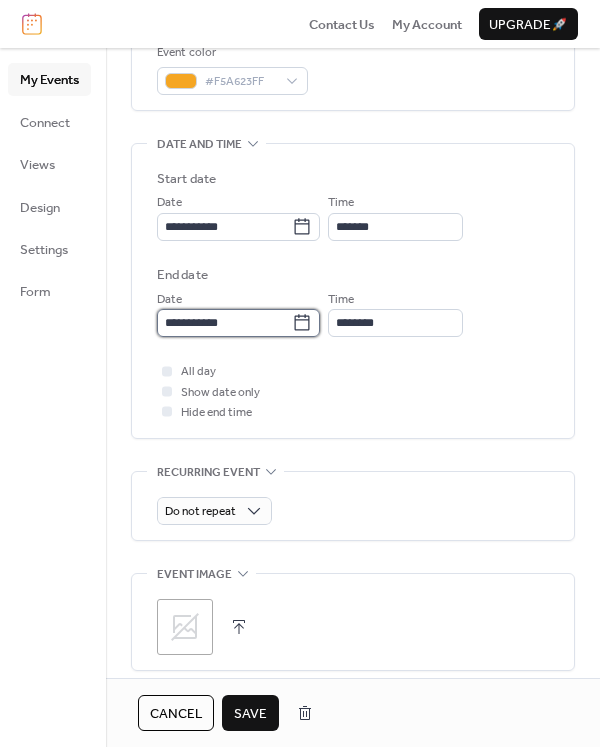 click on "**********" at bounding box center (224, 323) 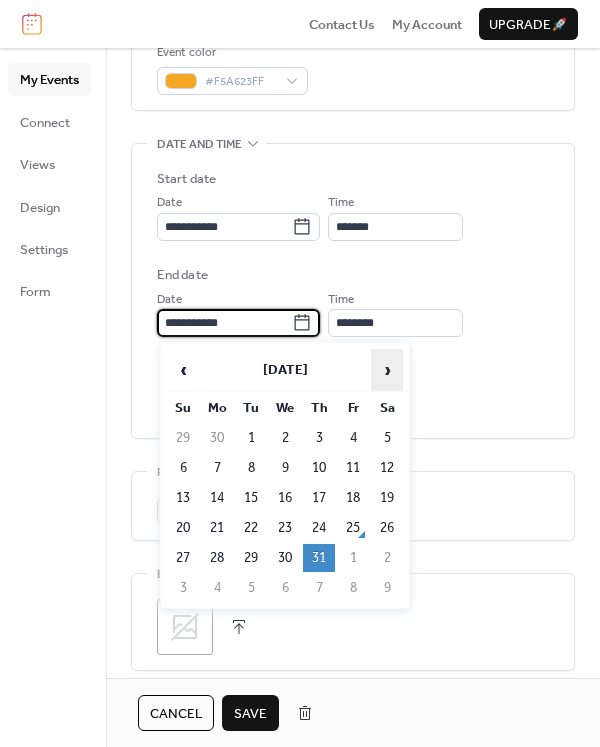 click on "›" at bounding box center (387, 370) 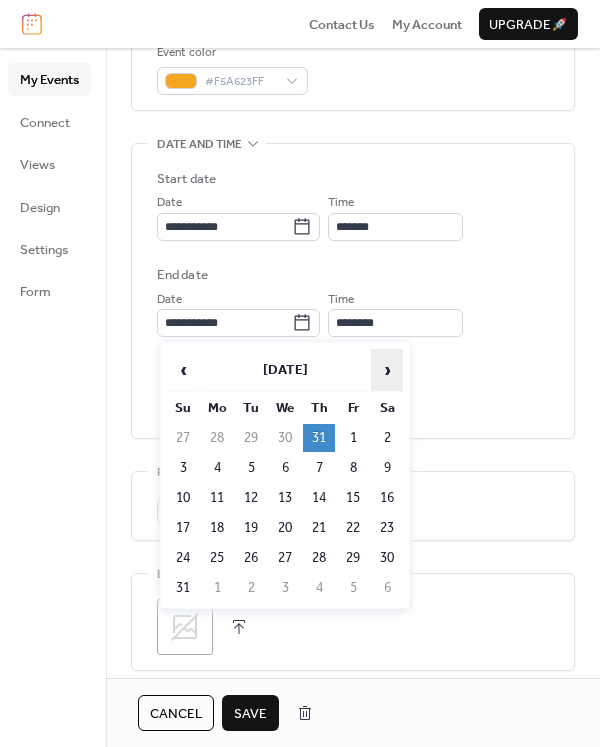click on "›" at bounding box center (387, 370) 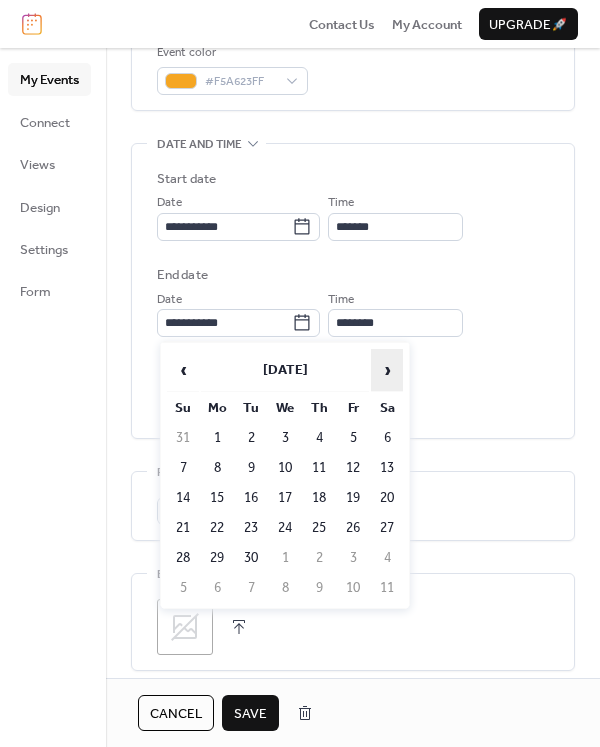 click on "›" at bounding box center (387, 370) 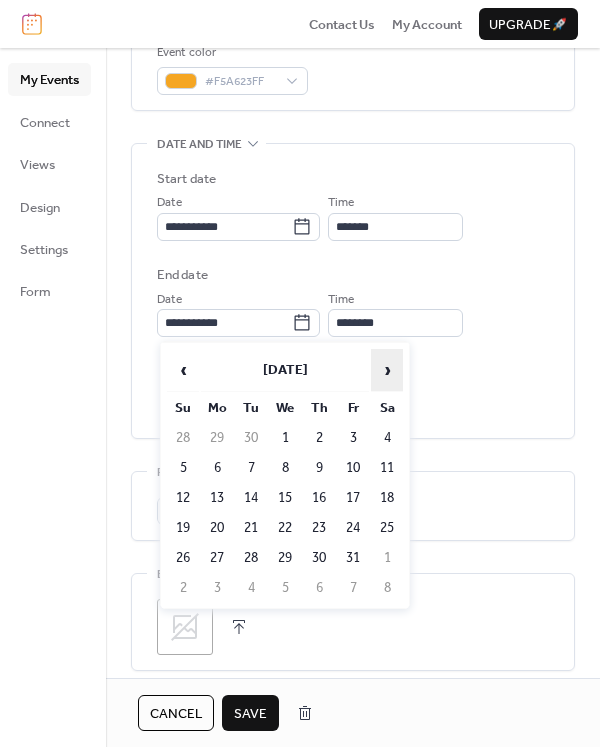 click on "›" at bounding box center (387, 370) 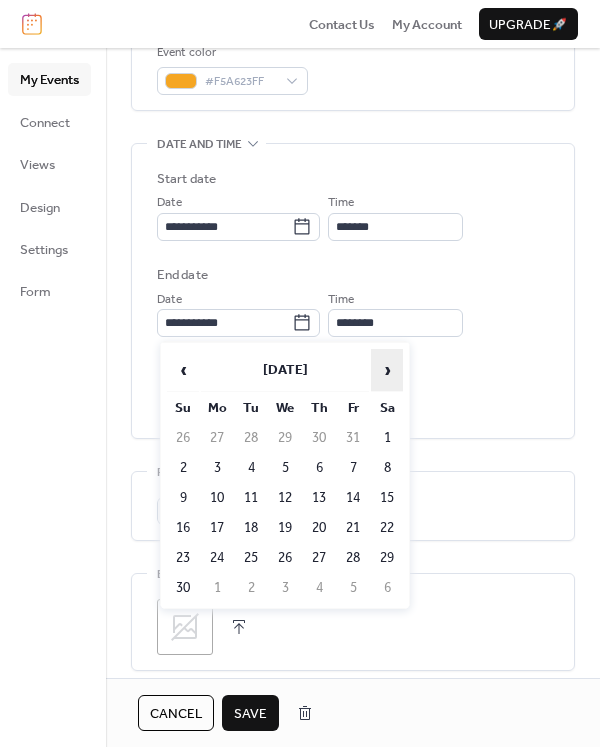 click on "›" at bounding box center [387, 370] 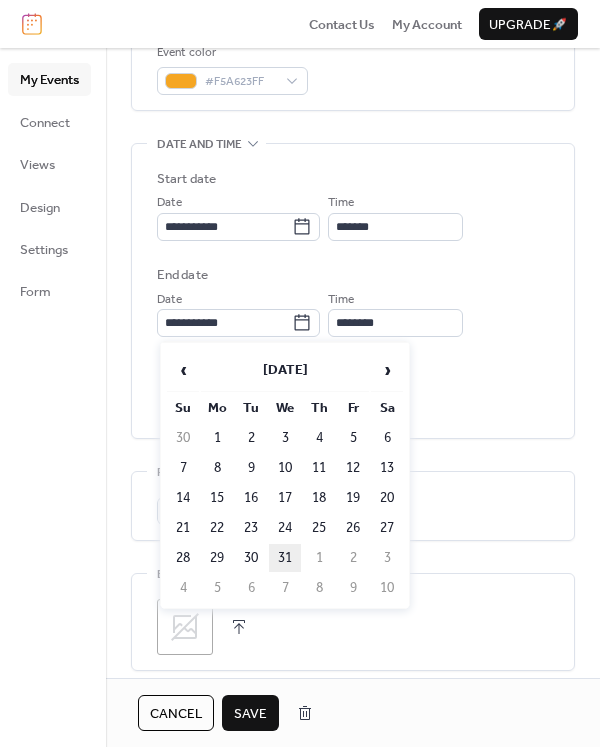 click on "31" at bounding box center (285, 558) 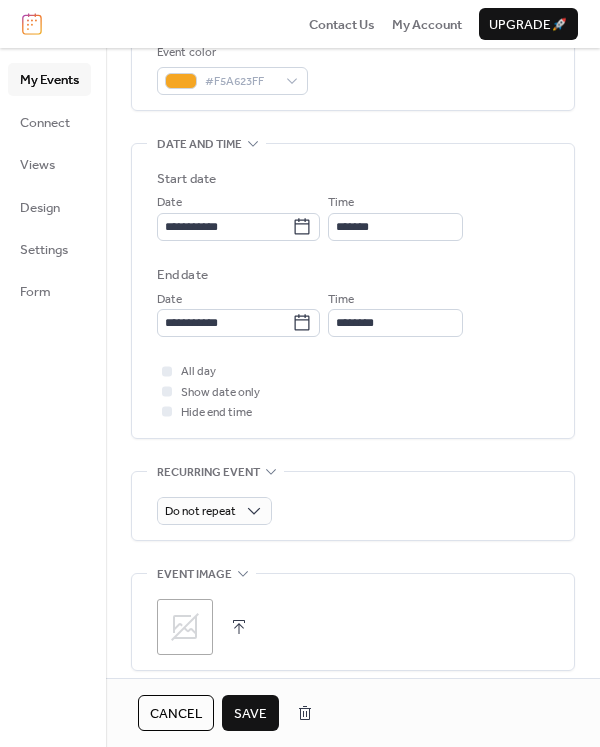click 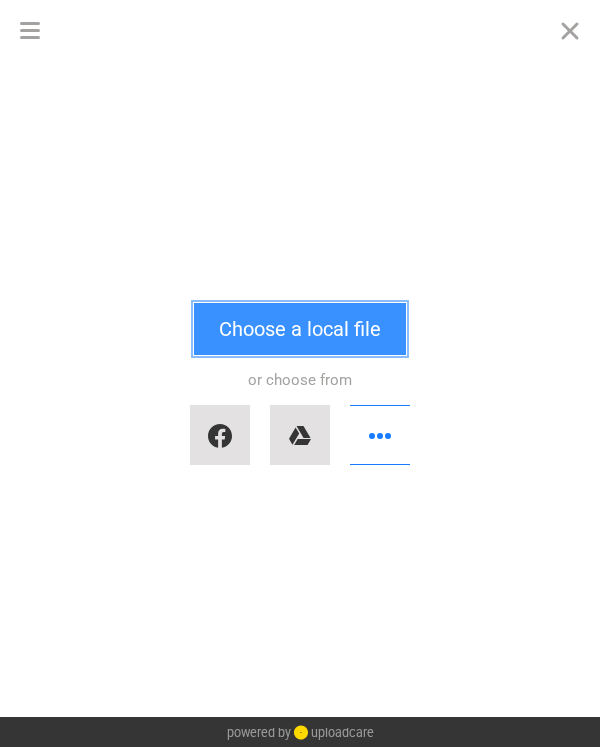 click on "Choose a local file" at bounding box center (300, 329) 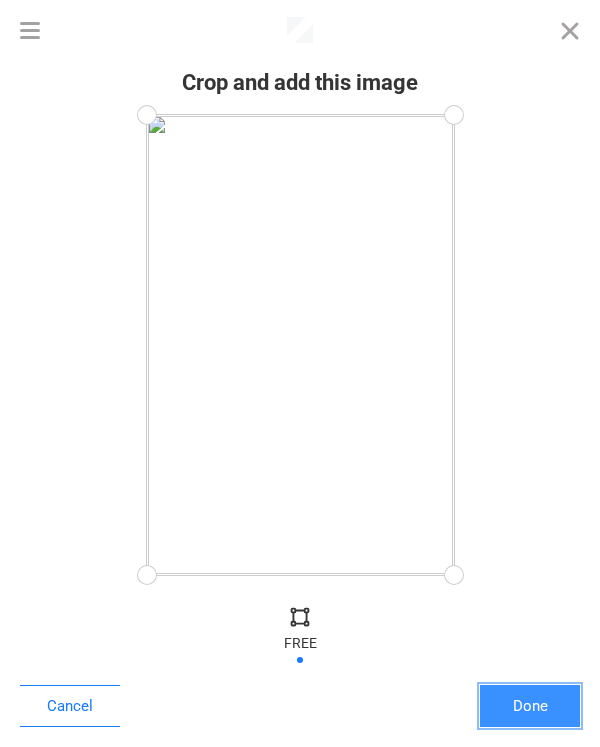 click on "Done" at bounding box center (530, 706) 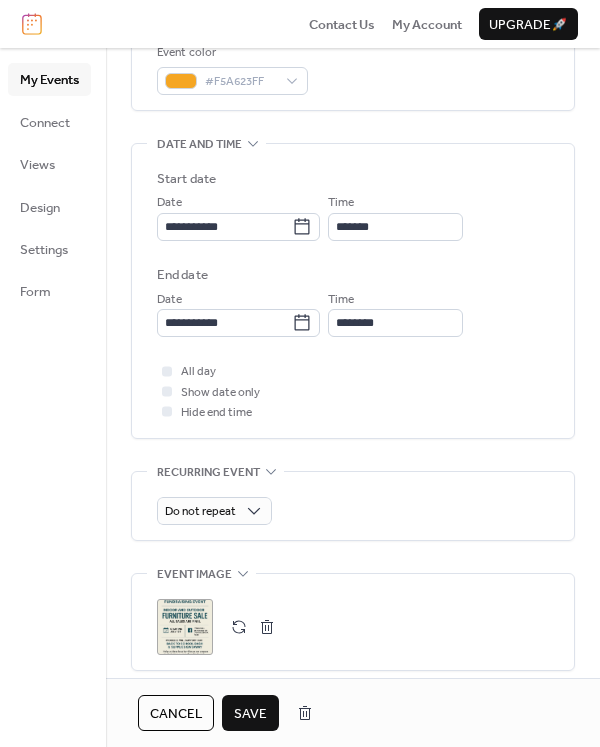 click on "Save" at bounding box center [250, 714] 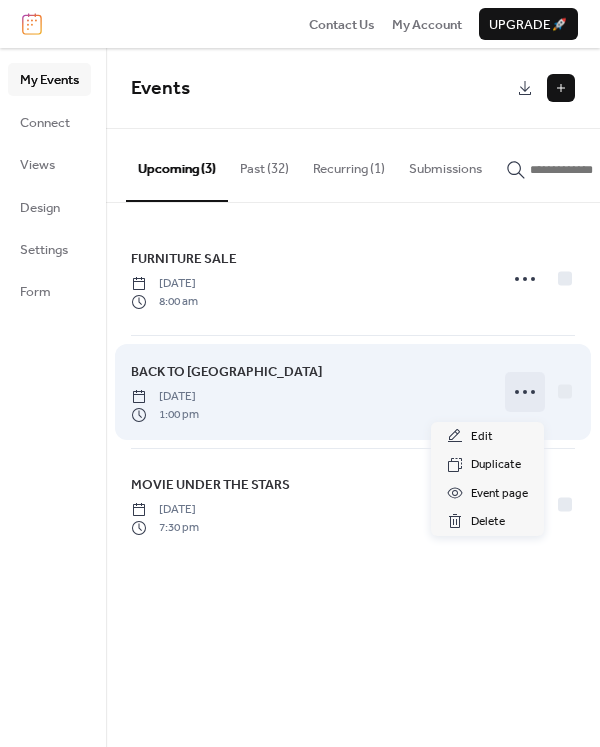 click 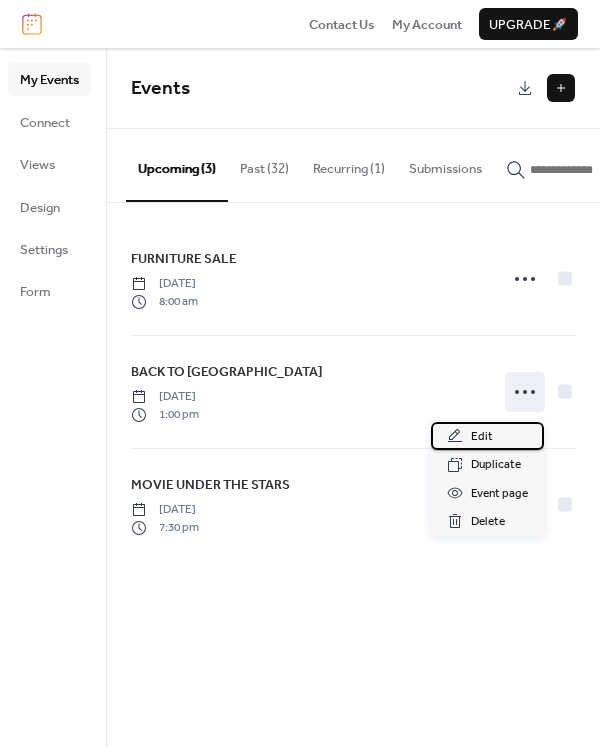 click on "Edit" at bounding box center [487, 436] 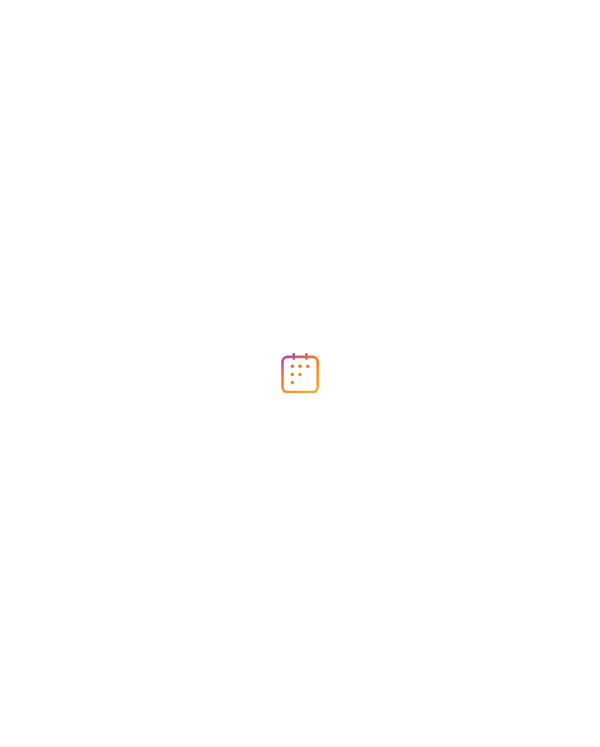 scroll, scrollTop: 0, scrollLeft: 0, axis: both 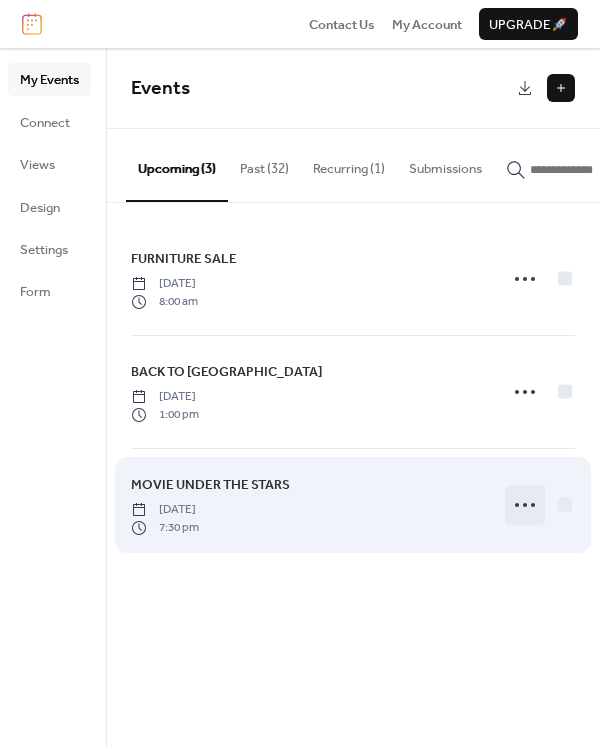 click 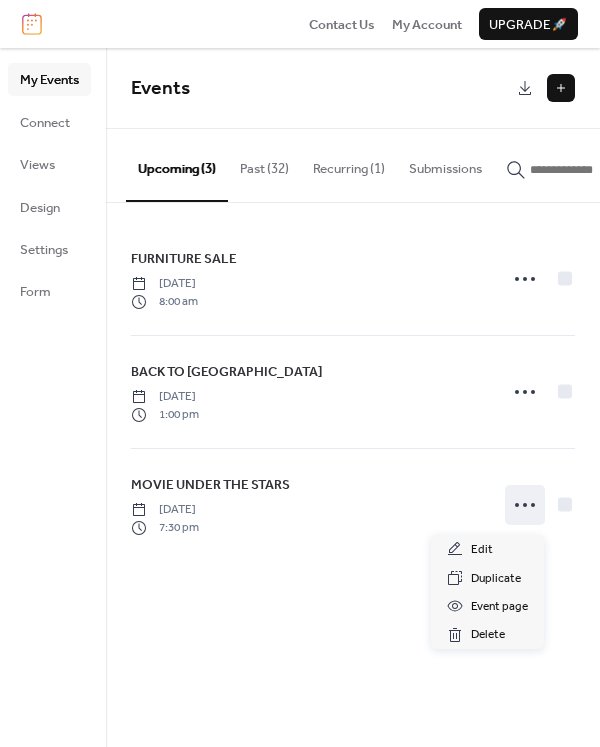 click on "Recurring (1)" at bounding box center [349, 164] 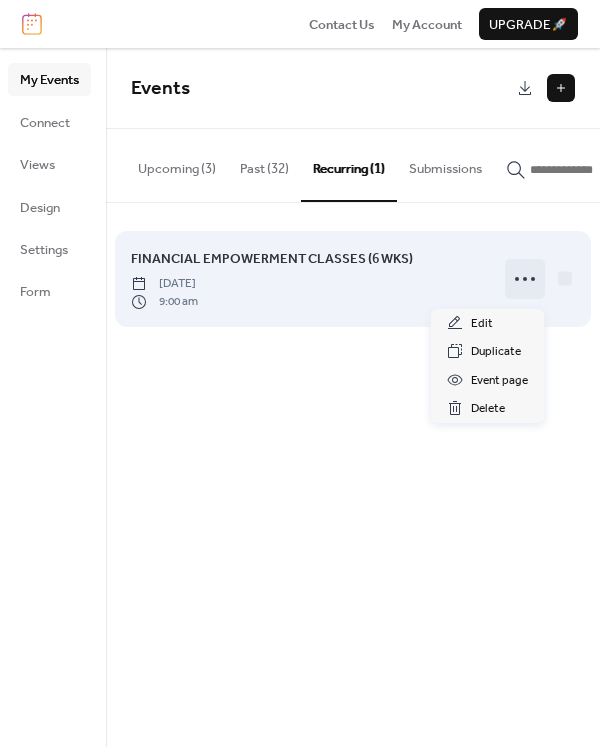 click 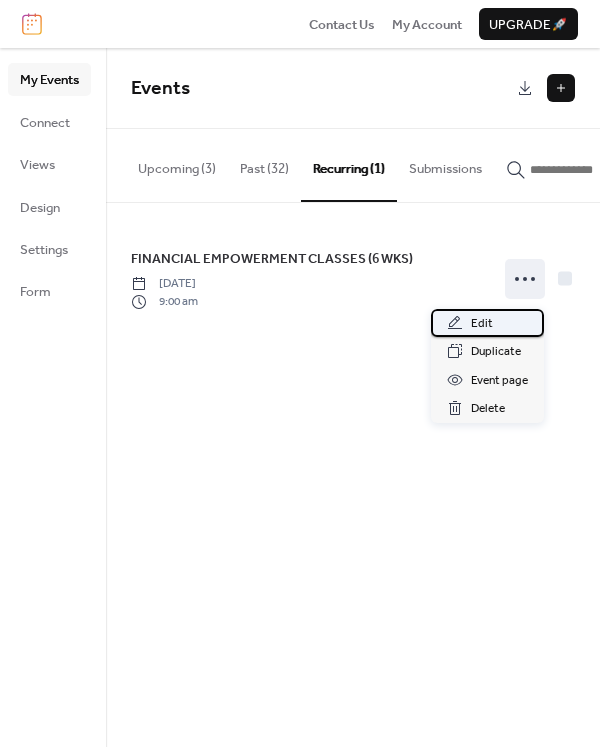 click on "Edit" at bounding box center (487, 323) 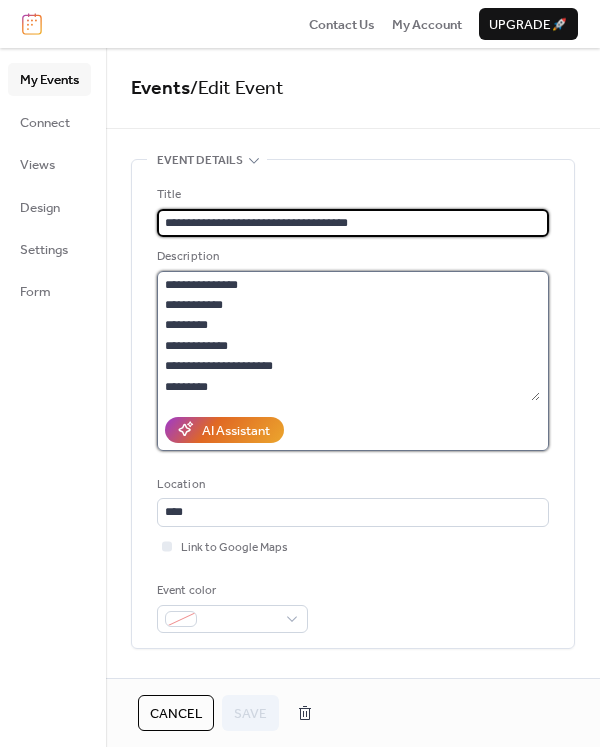 click on "**********" at bounding box center (348, 336) 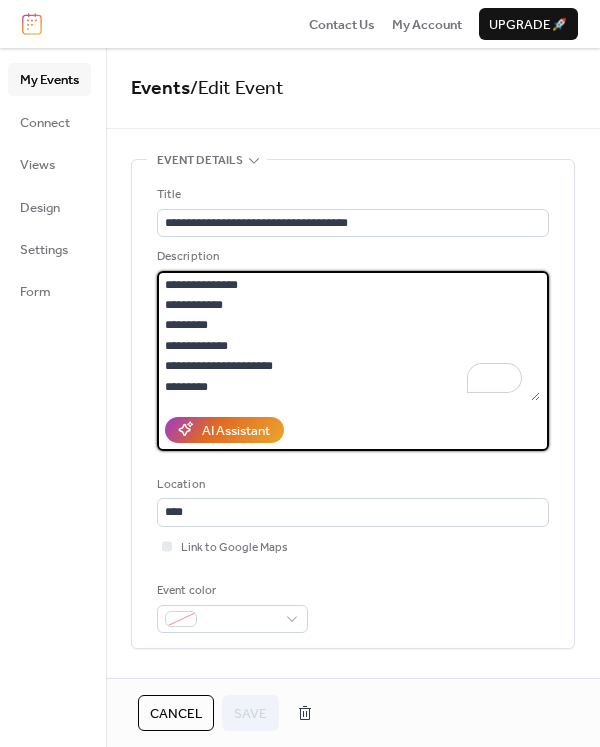 click on "**********" at bounding box center [348, 336] 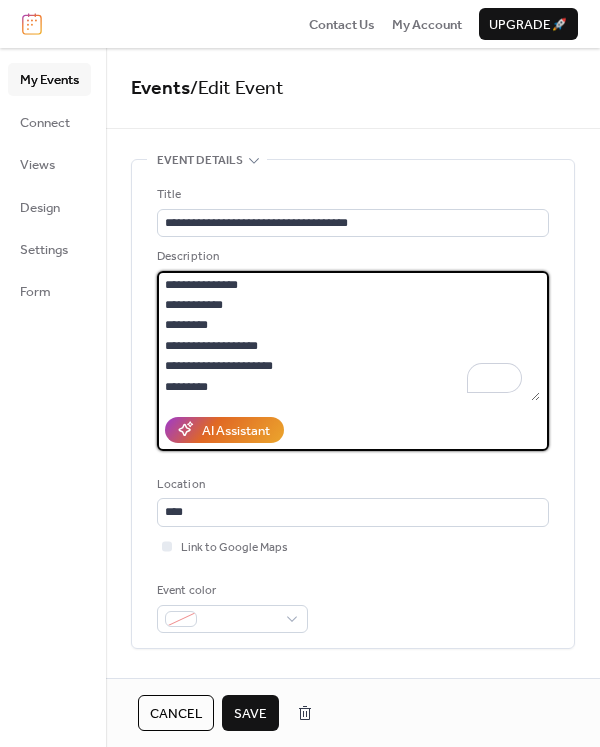 click on "**********" at bounding box center (348, 336) 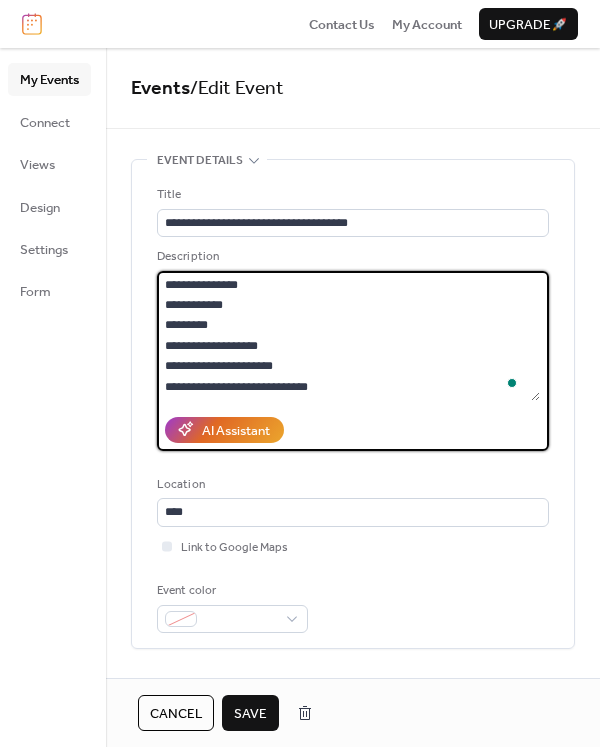type on "**********" 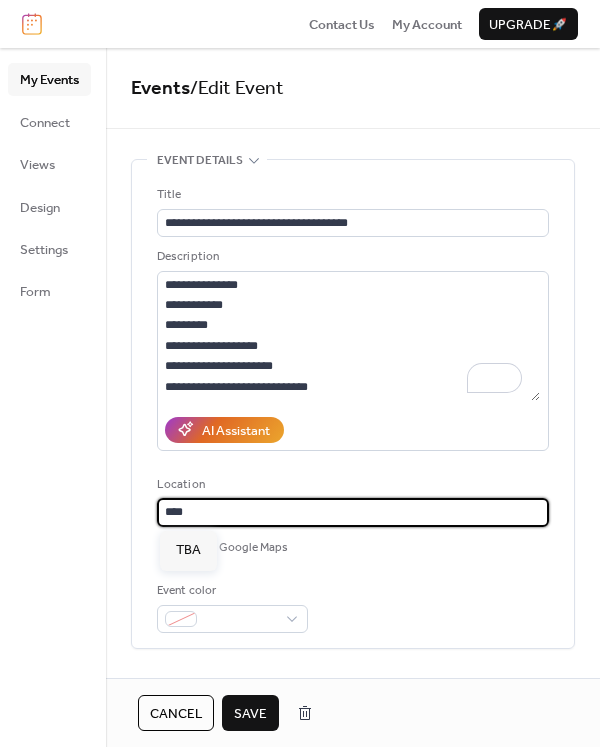 drag, startPoint x: 206, startPoint y: 517, endPoint x: 162, endPoint y: 513, distance: 44.181442 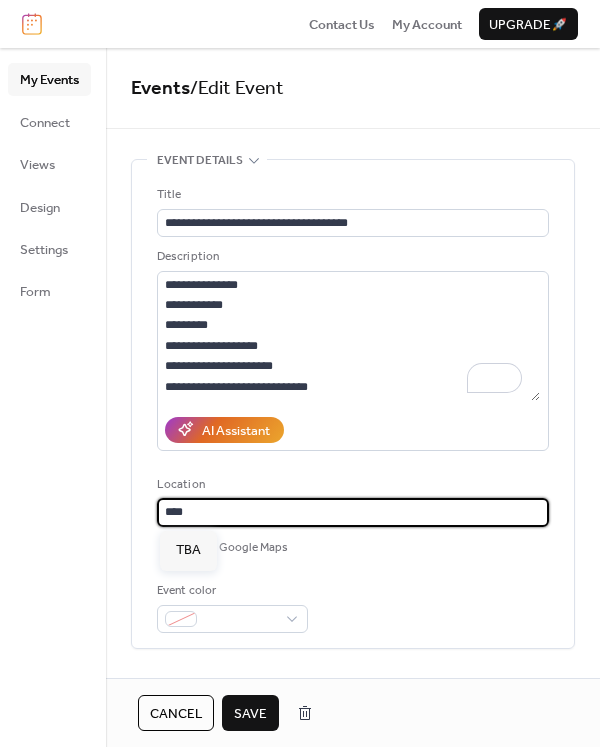 click on "***" at bounding box center [353, 512] 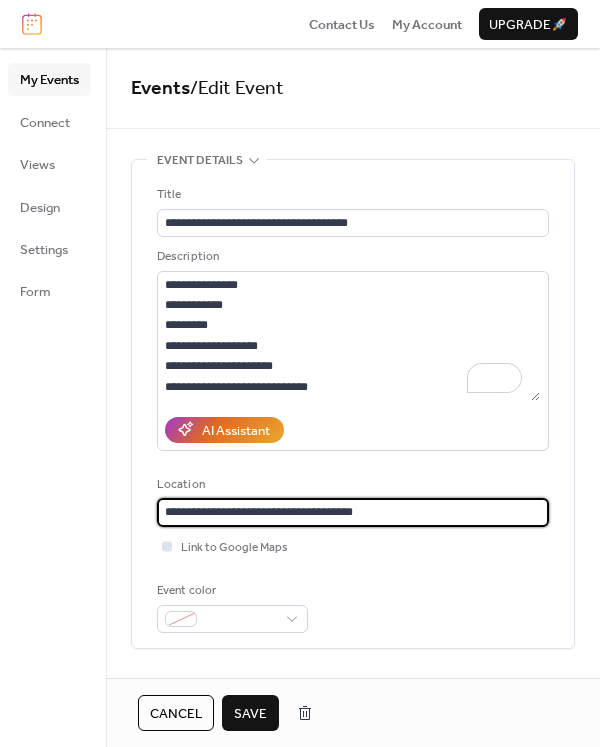 type on "**********" 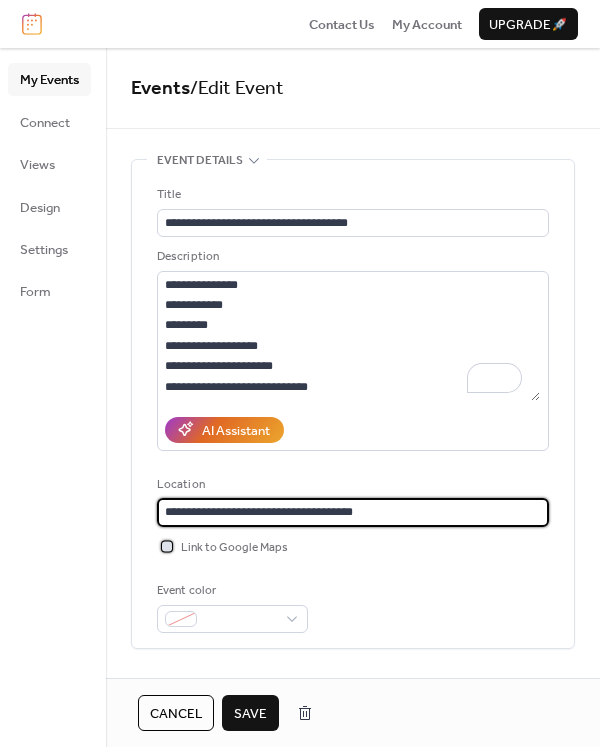 click at bounding box center [167, 546] 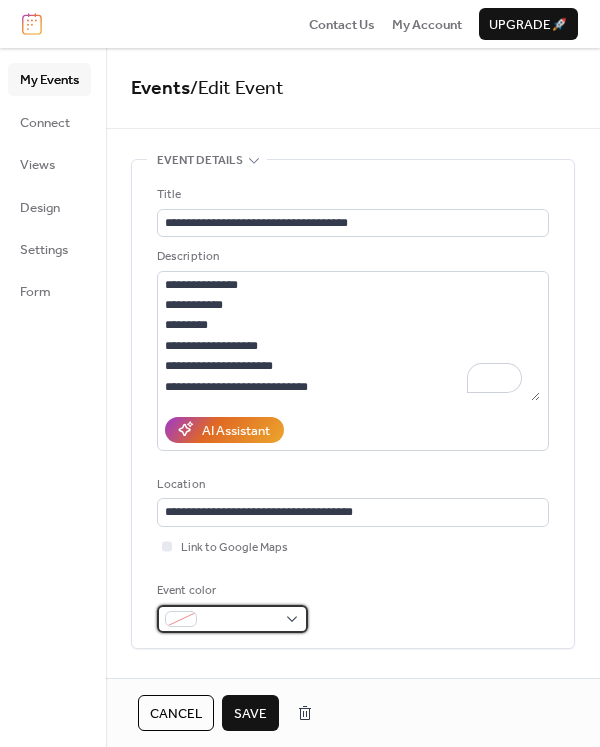 click at bounding box center [232, 619] 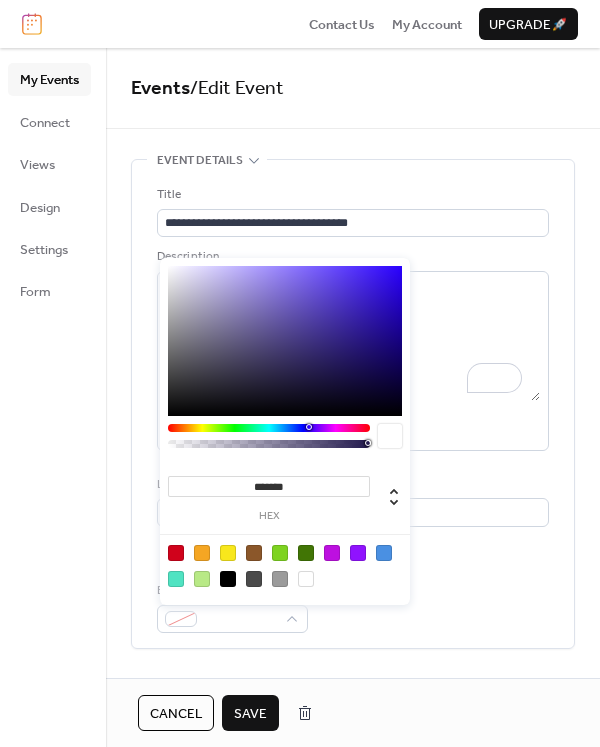 type on "*******" 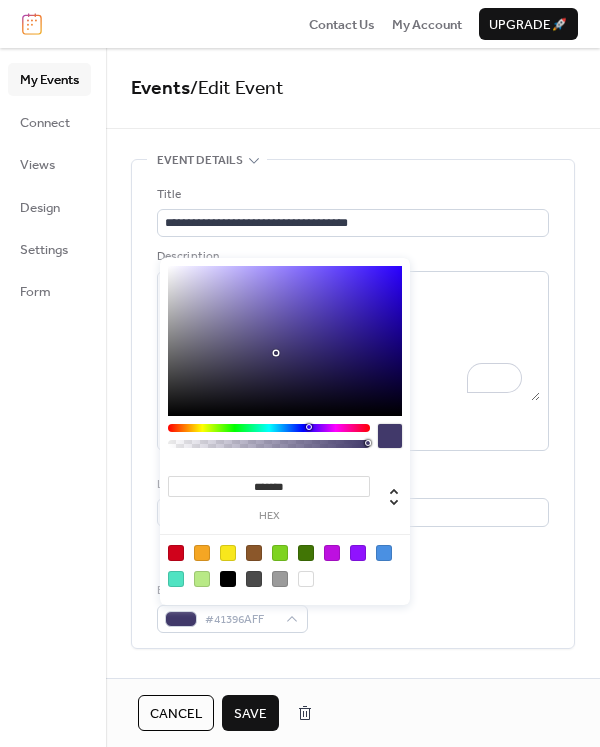 click at bounding box center [285, 341] 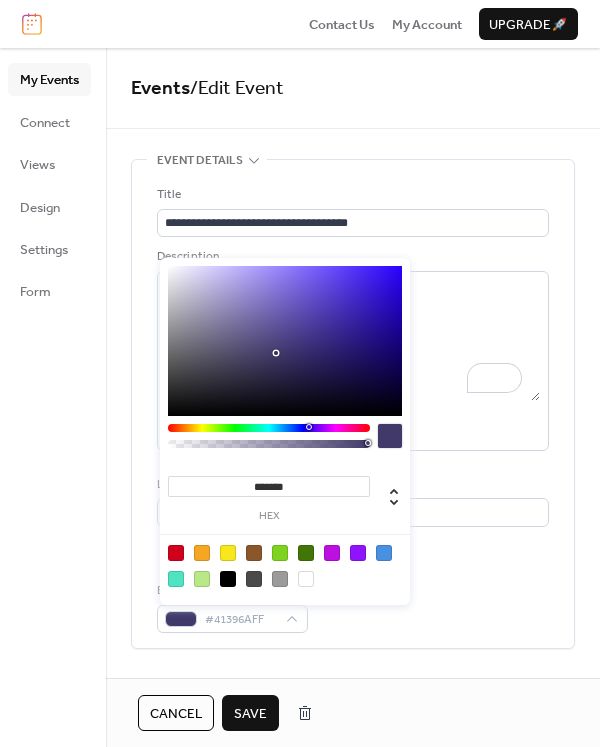 click on "Save" at bounding box center [250, 714] 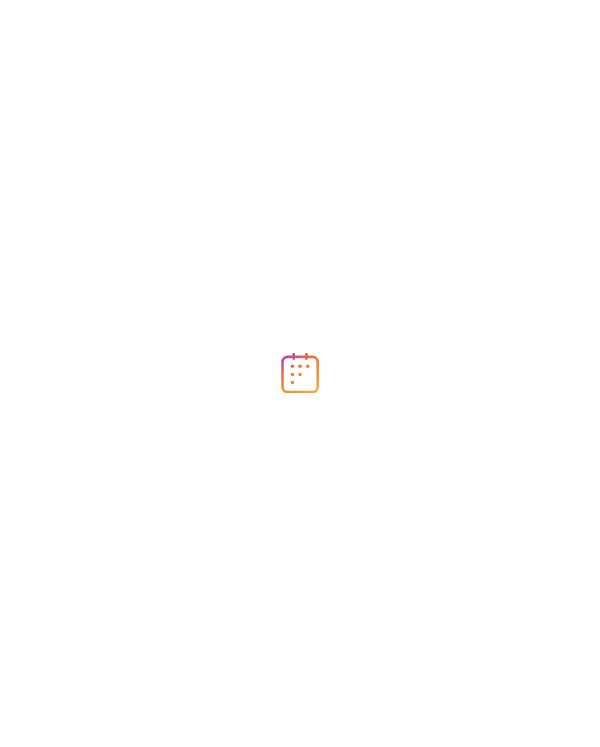 scroll, scrollTop: 0, scrollLeft: 0, axis: both 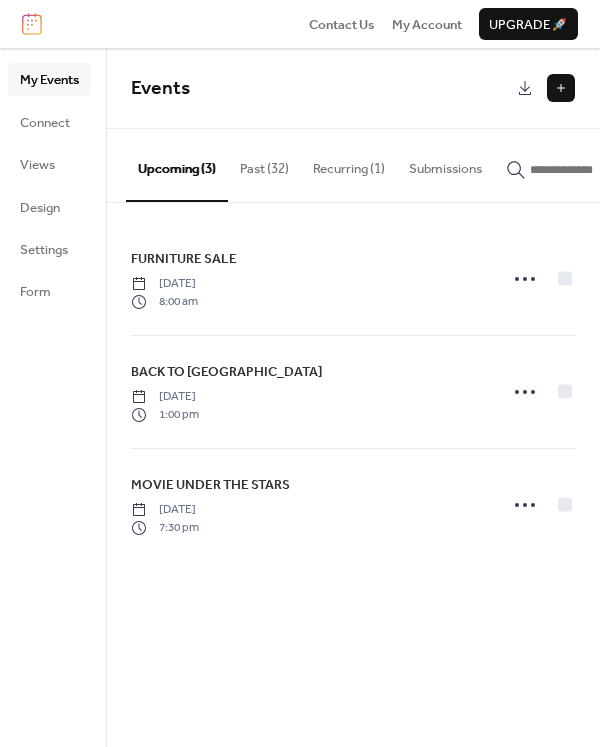 click on "Recurring (1)" at bounding box center [349, 164] 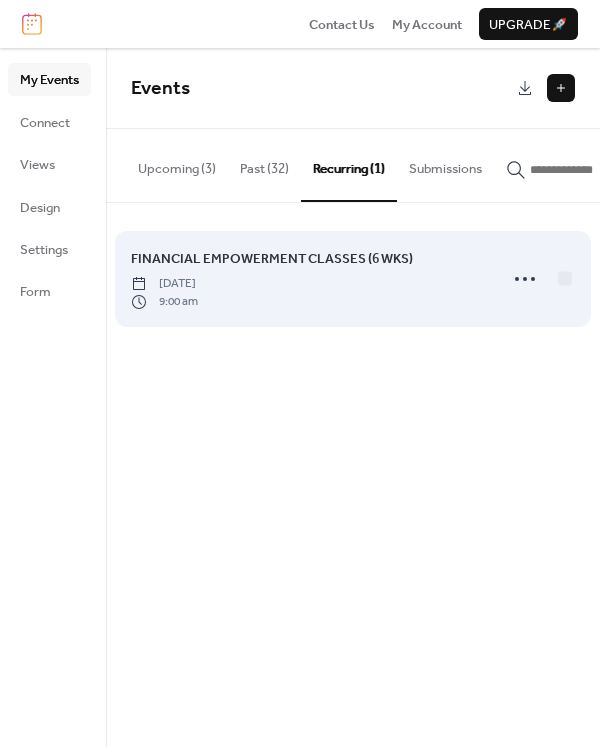 click on "FINANCIAL EMPOWERMENT CLASSES (6 WKS)" at bounding box center (272, 259) 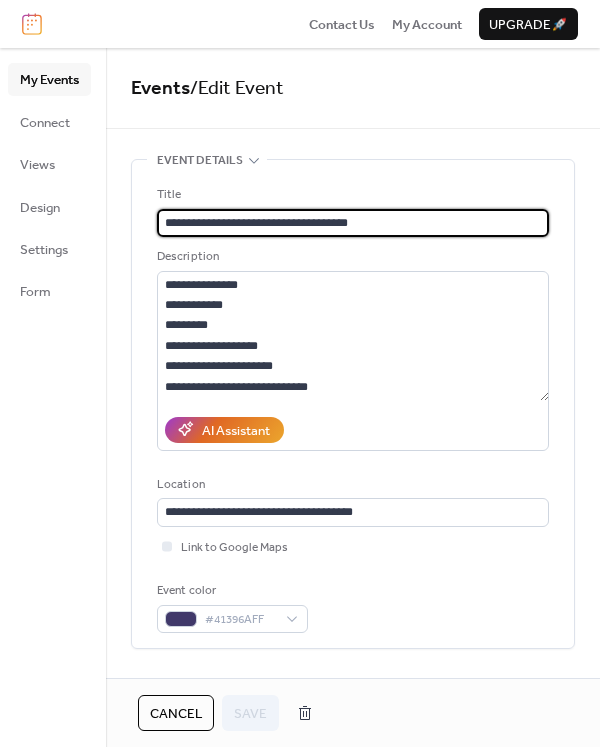 type on "**********" 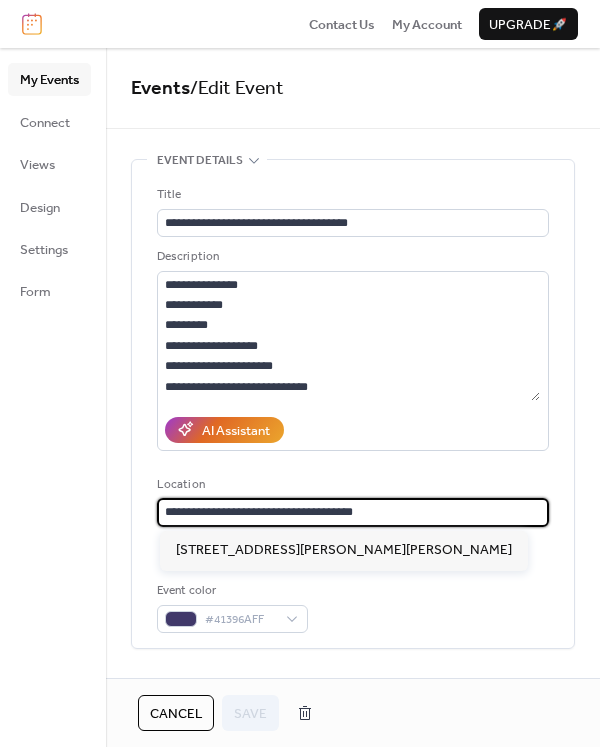 click on "**********" at bounding box center (353, 512) 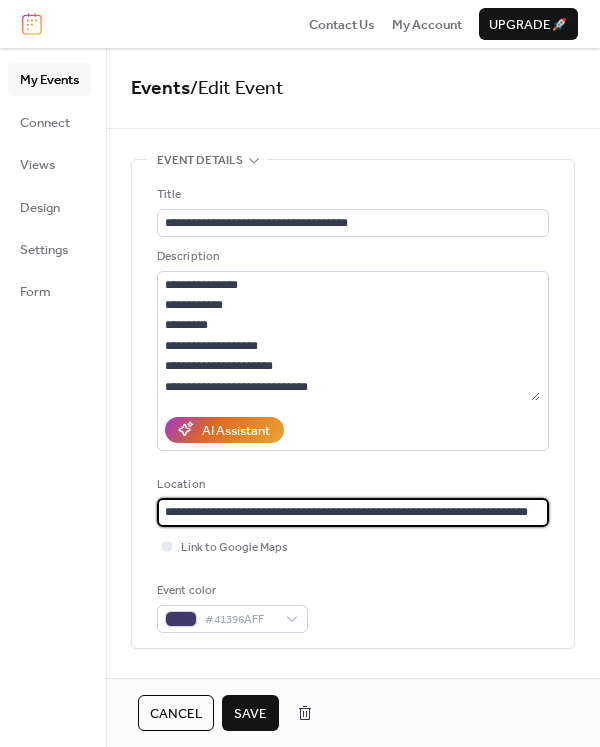 type on "**********" 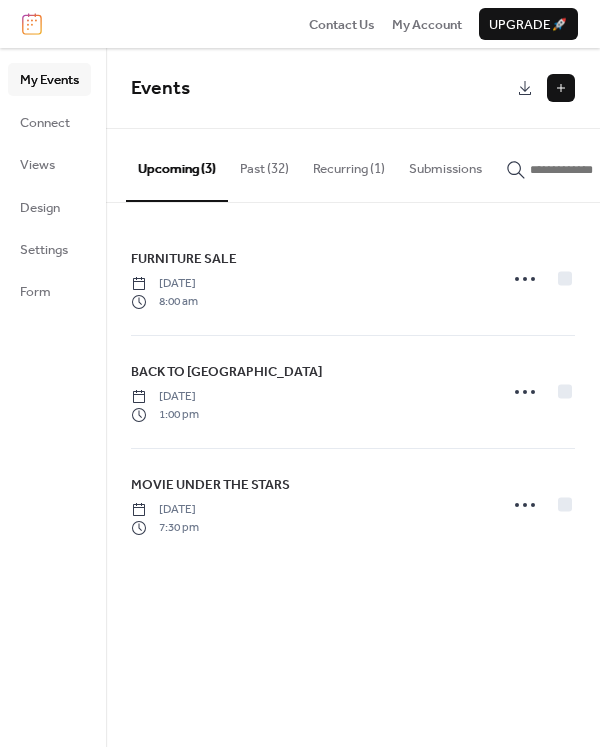 click on "Recurring (1)" at bounding box center [349, 164] 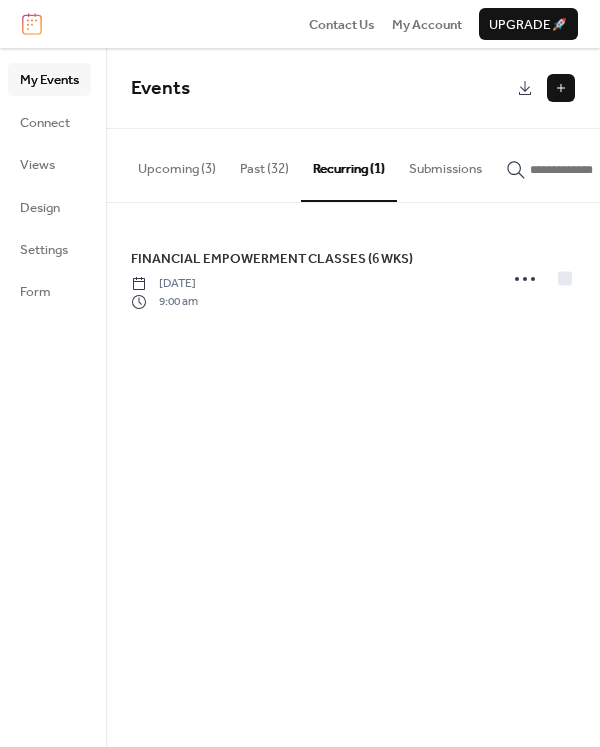 click 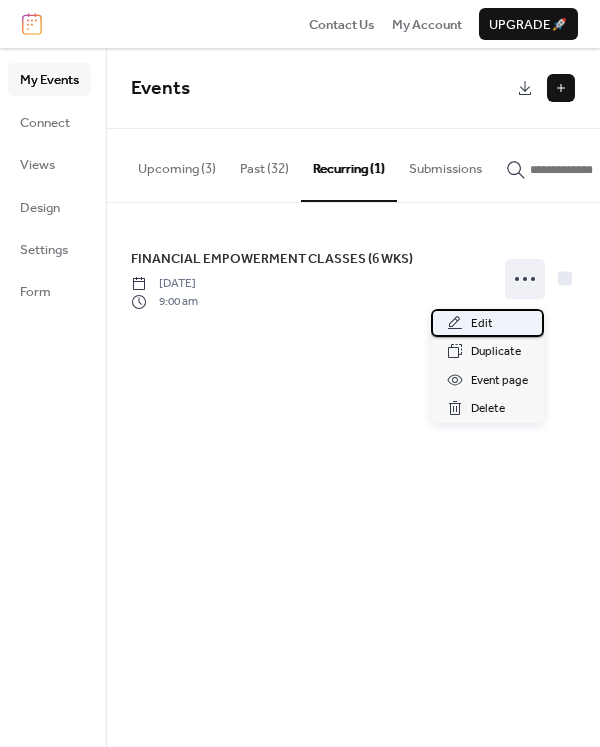 click on "Edit" at bounding box center (482, 324) 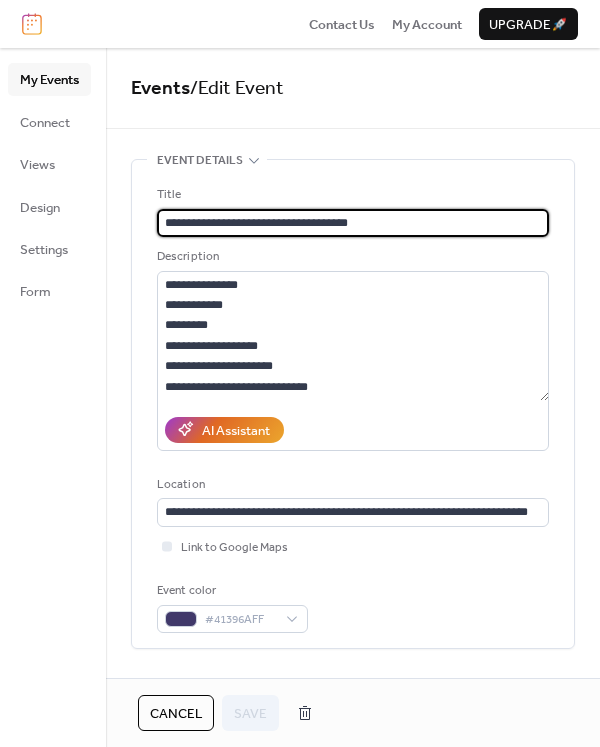 type on "**********" 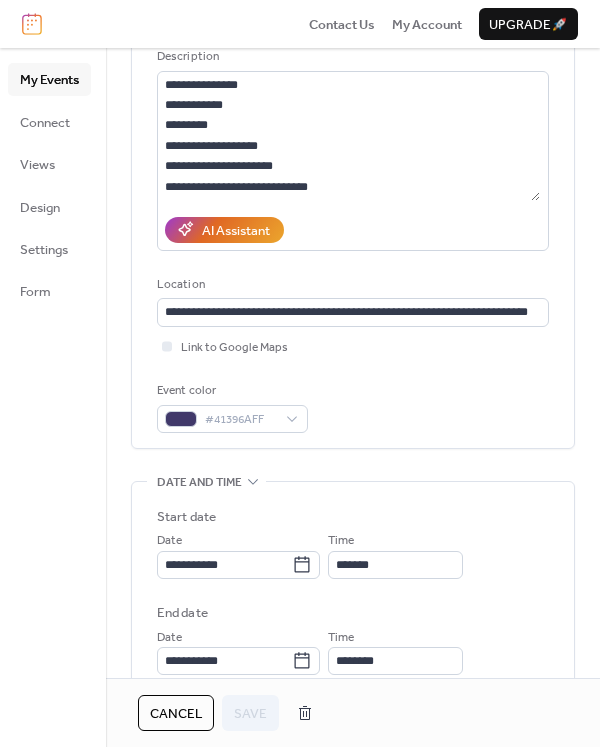 scroll, scrollTop: 300, scrollLeft: 0, axis: vertical 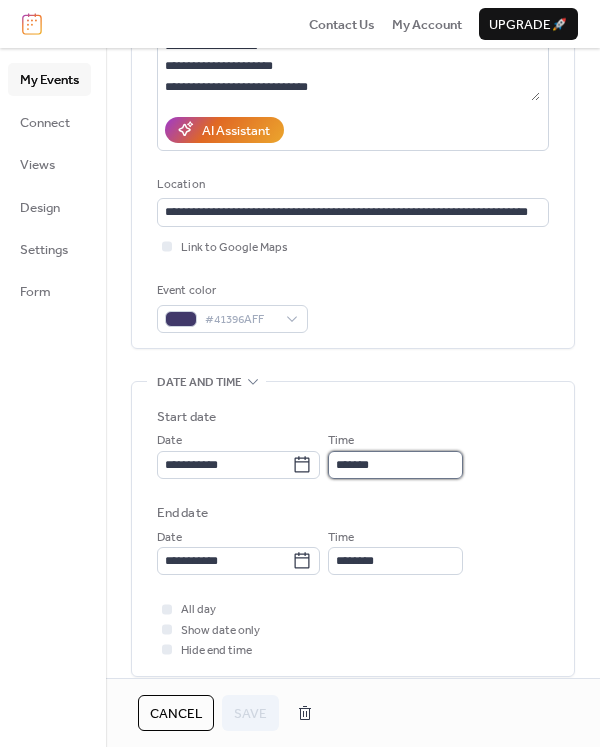 click on "*******" at bounding box center [395, 465] 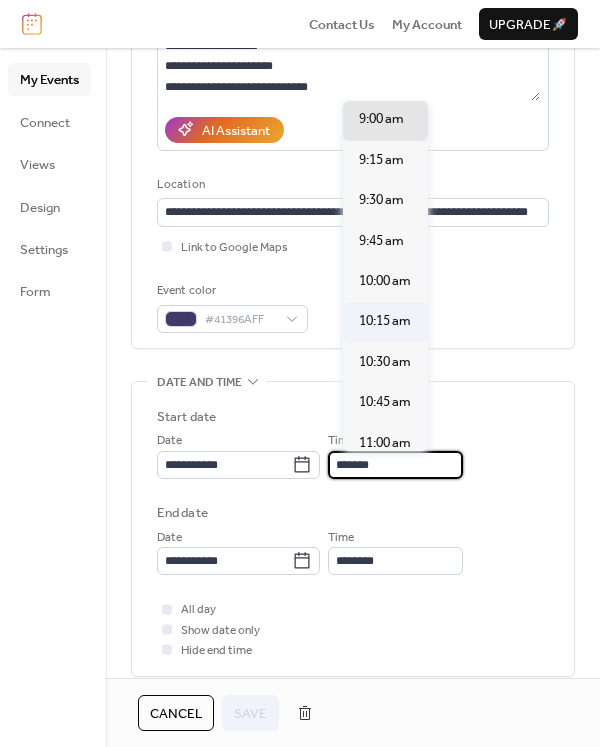 scroll, scrollTop: 1655, scrollLeft: 0, axis: vertical 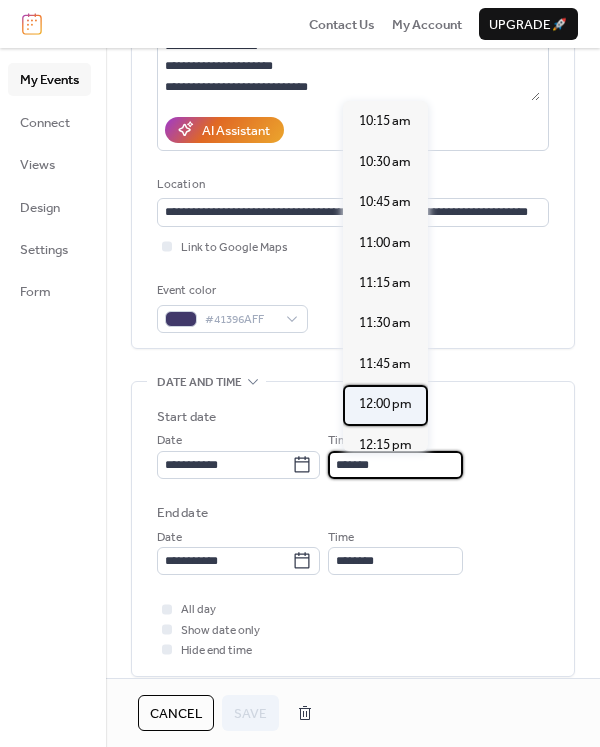click on "12:00 pm" at bounding box center (385, 404) 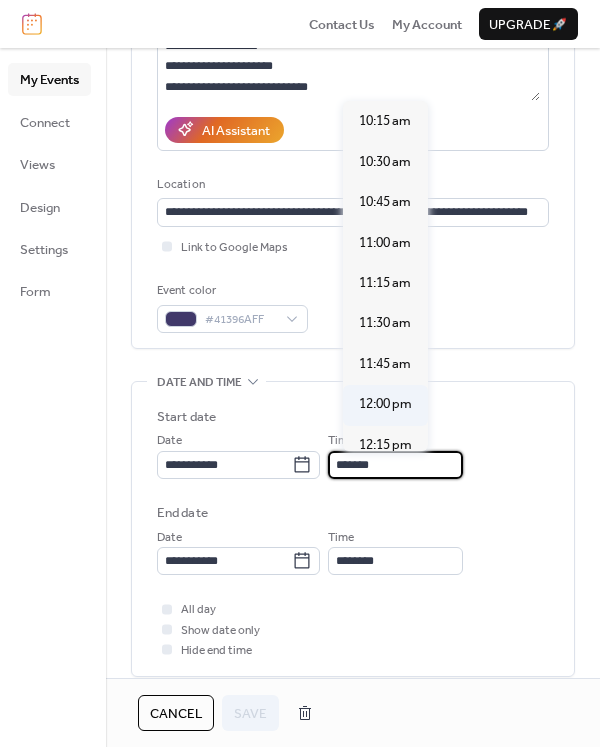 type on "********" 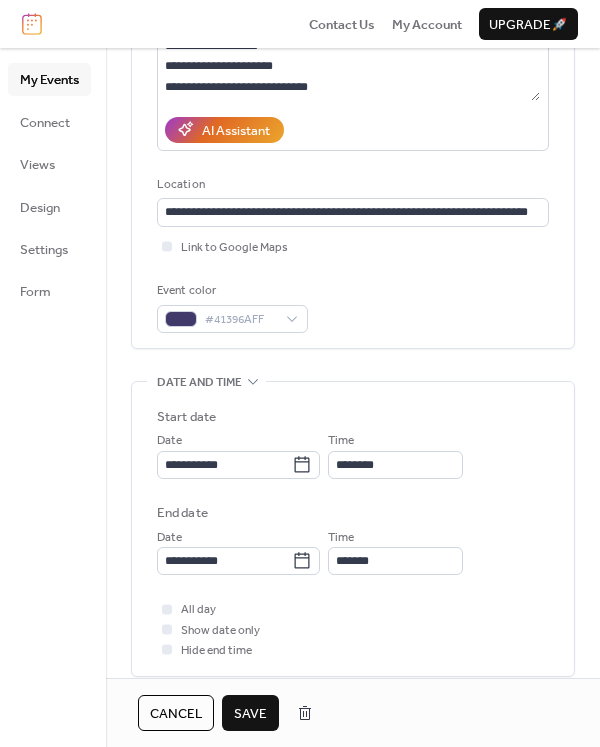 click on "Save" at bounding box center [250, 714] 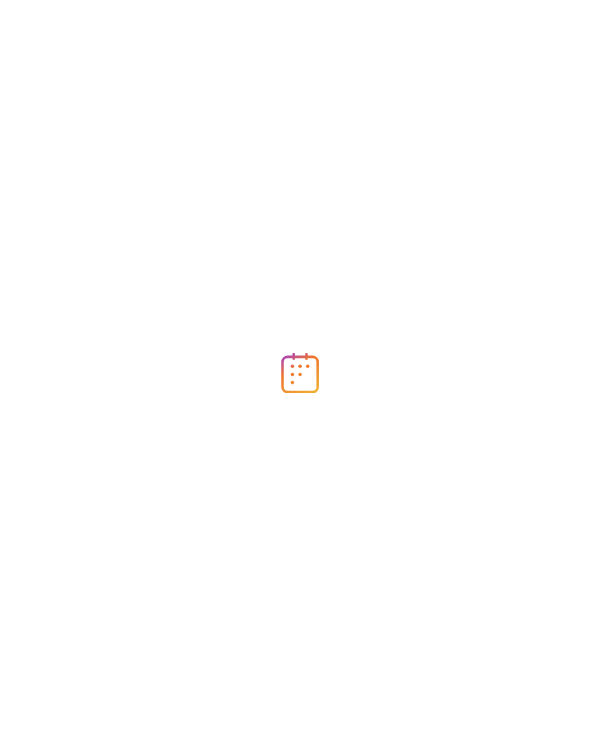 scroll, scrollTop: 0, scrollLeft: 0, axis: both 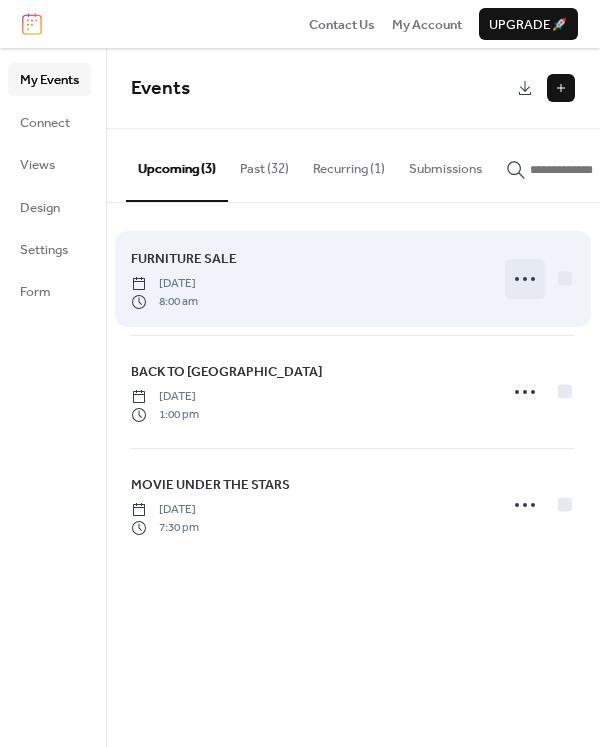 click 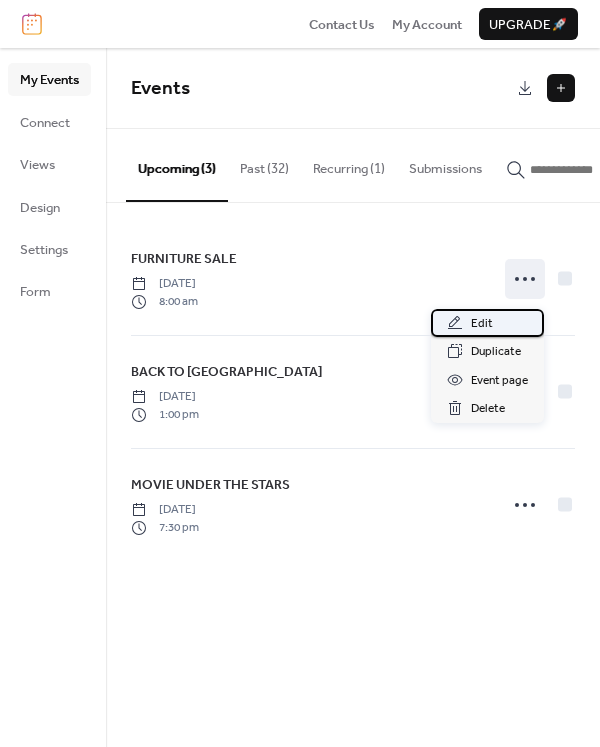 click on "Edit" at bounding box center (487, 323) 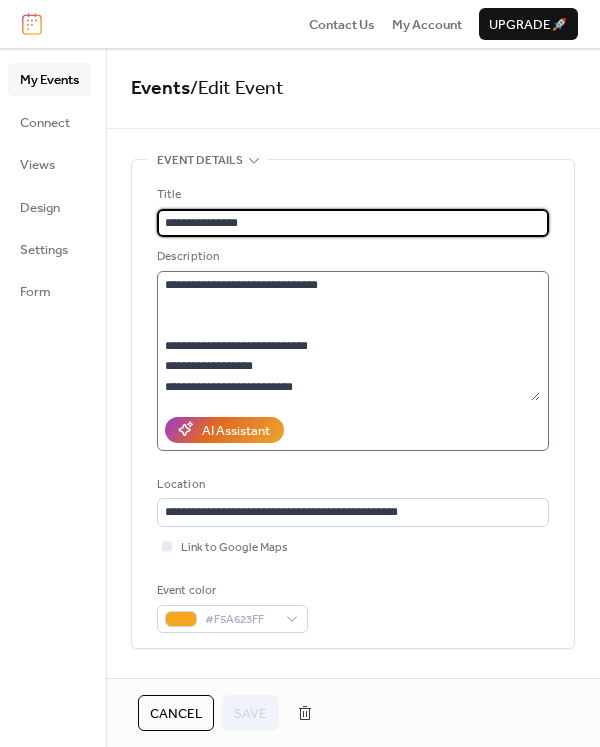 scroll, scrollTop: 41, scrollLeft: 0, axis: vertical 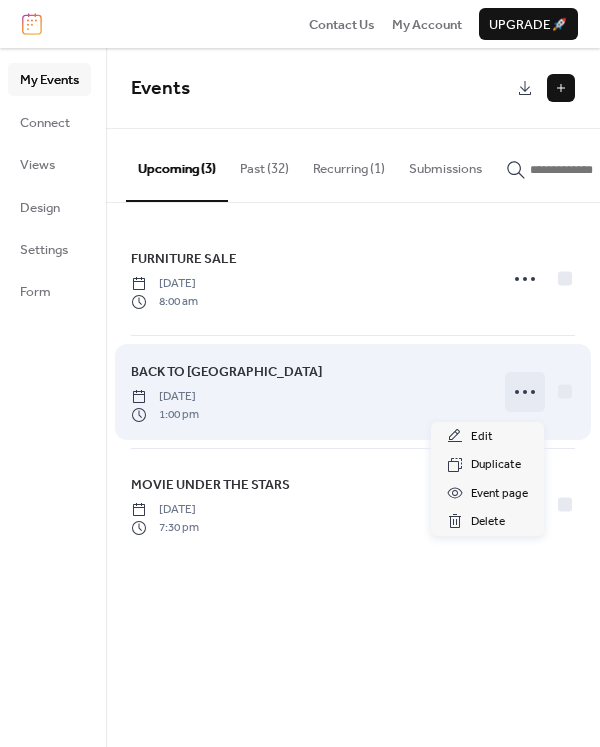 click 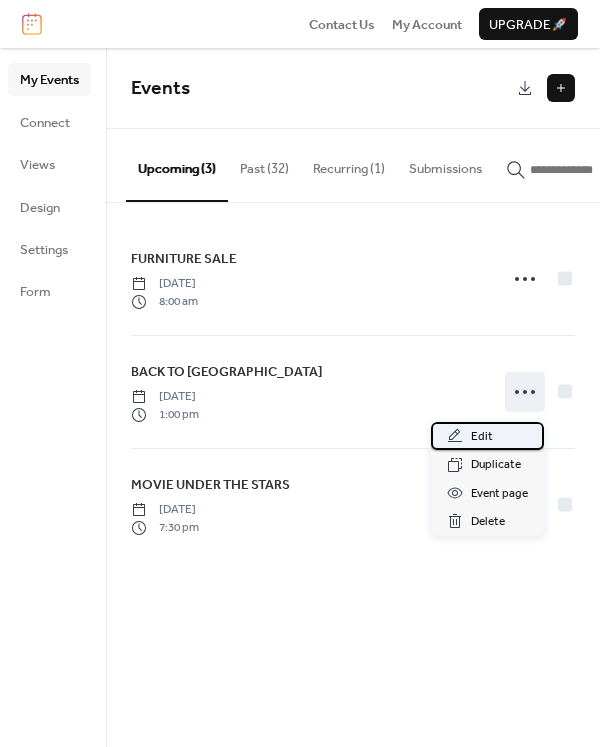 click on "Edit" at bounding box center [482, 437] 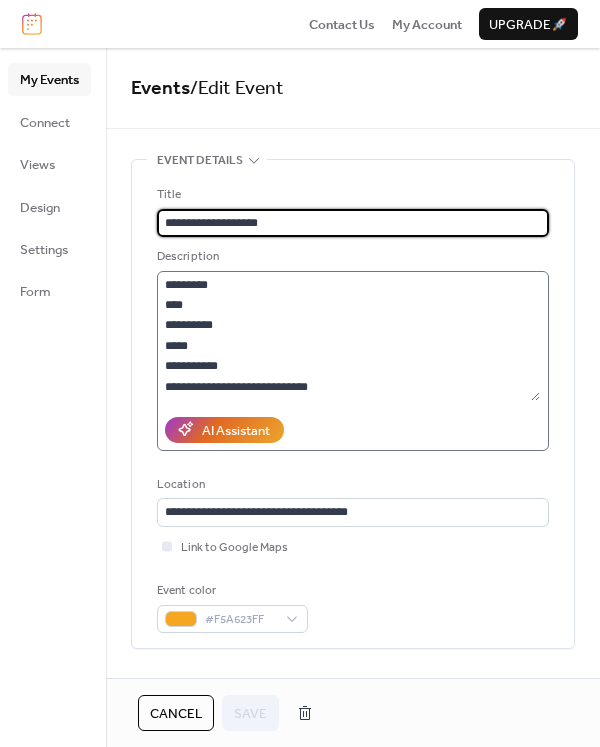 scroll, scrollTop: 41, scrollLeft: 0, axis: vertical 